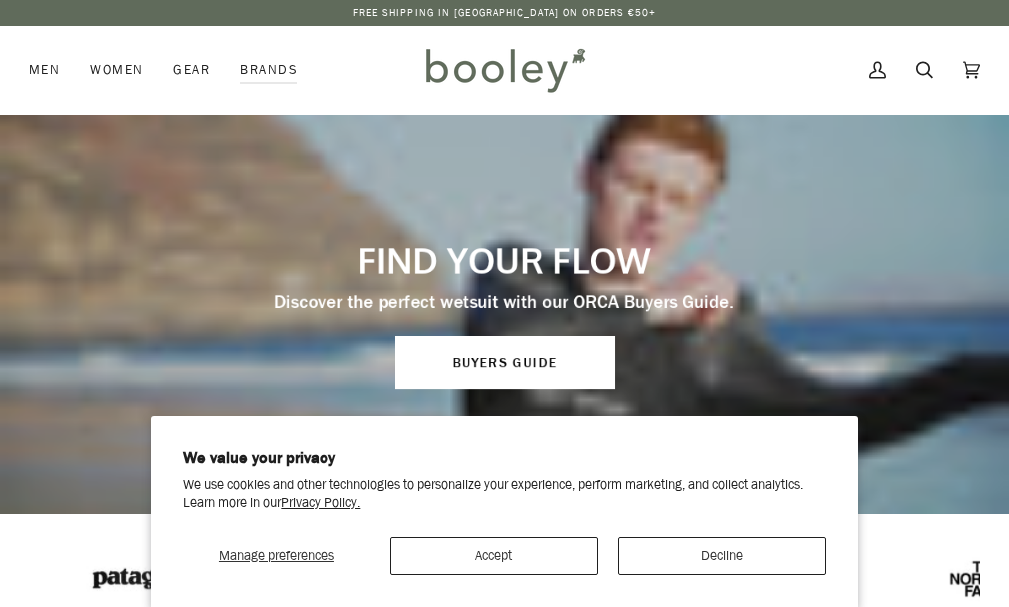scroll, scrollTop: 0, scrollLeft: 0, axis: both 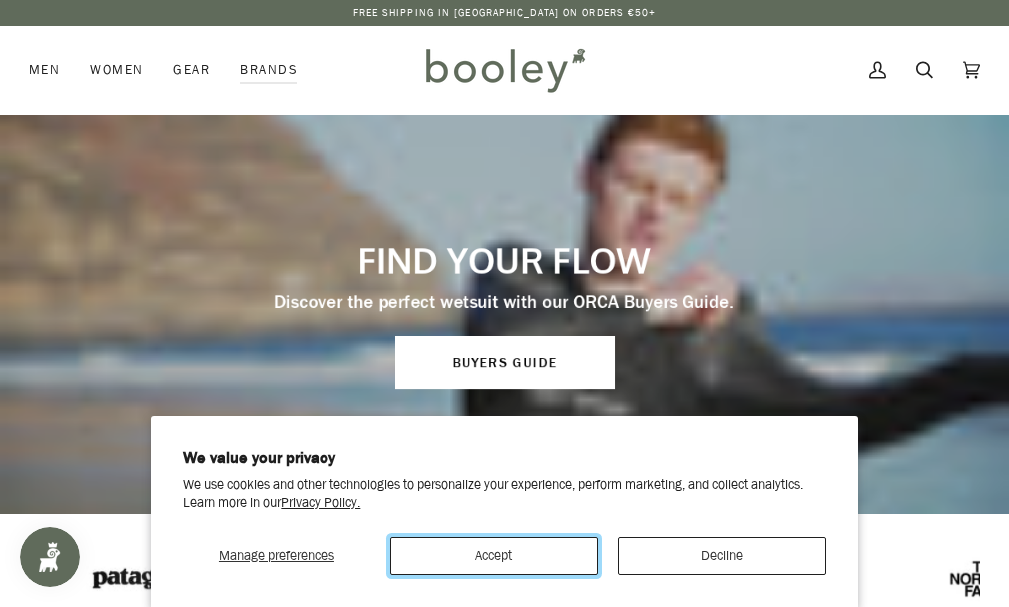 click on "Accept" at bounding box center (494, 556) 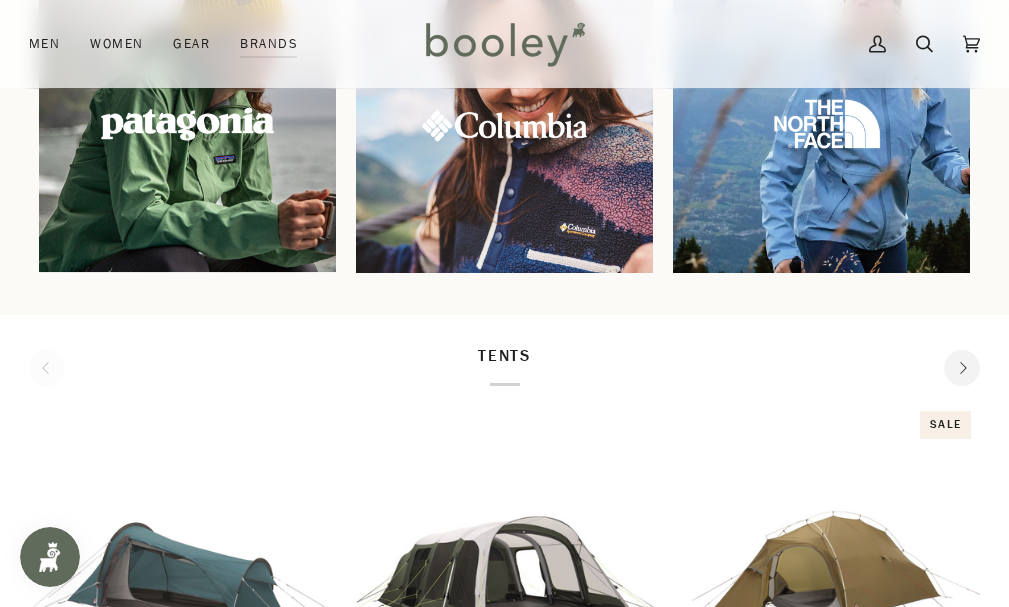 scroll, scrollTop: 1245, scrollLeft: 0, axis: vertical 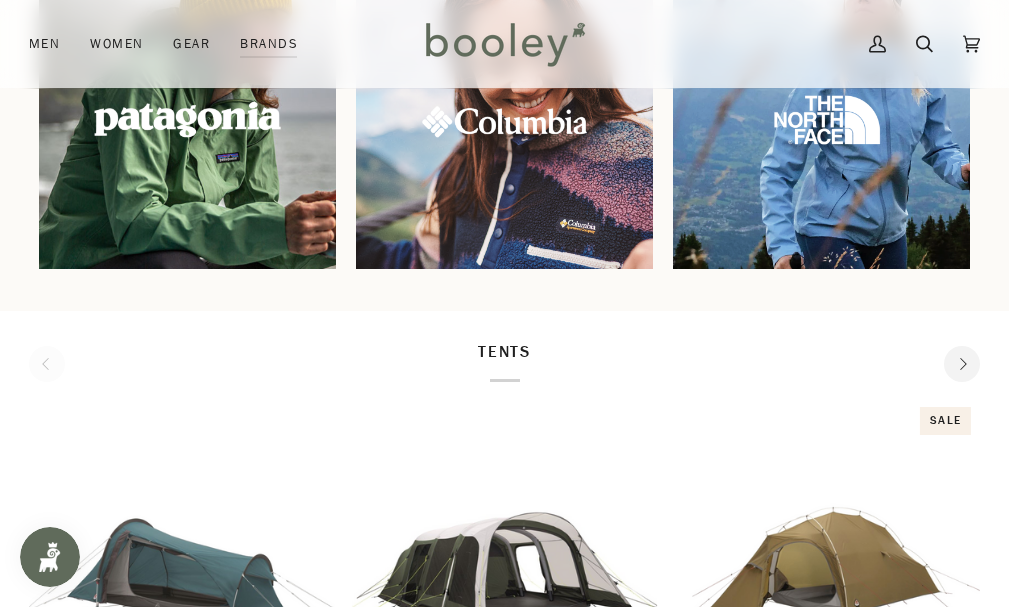 click at bounding box center [187, 120] 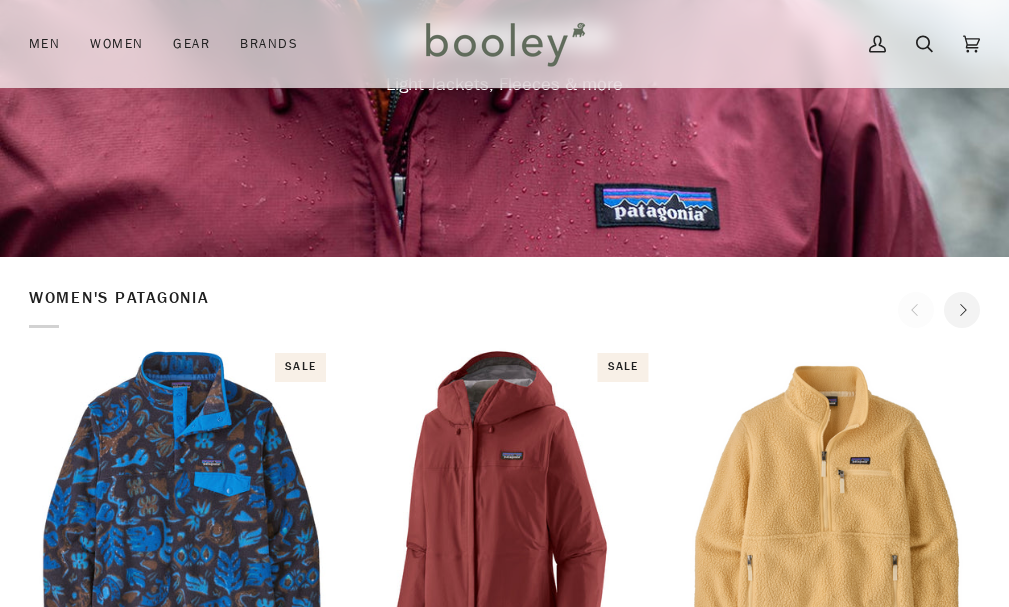 scroll, scrollTop: 0, scrollLeft: 0, axis: both 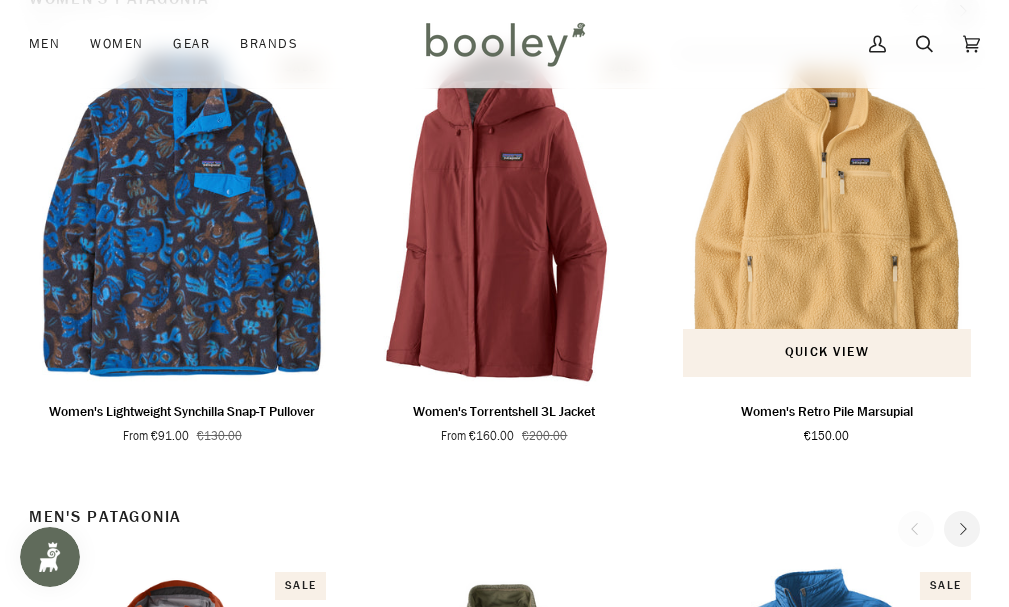 click at bounding box center (827, 215) 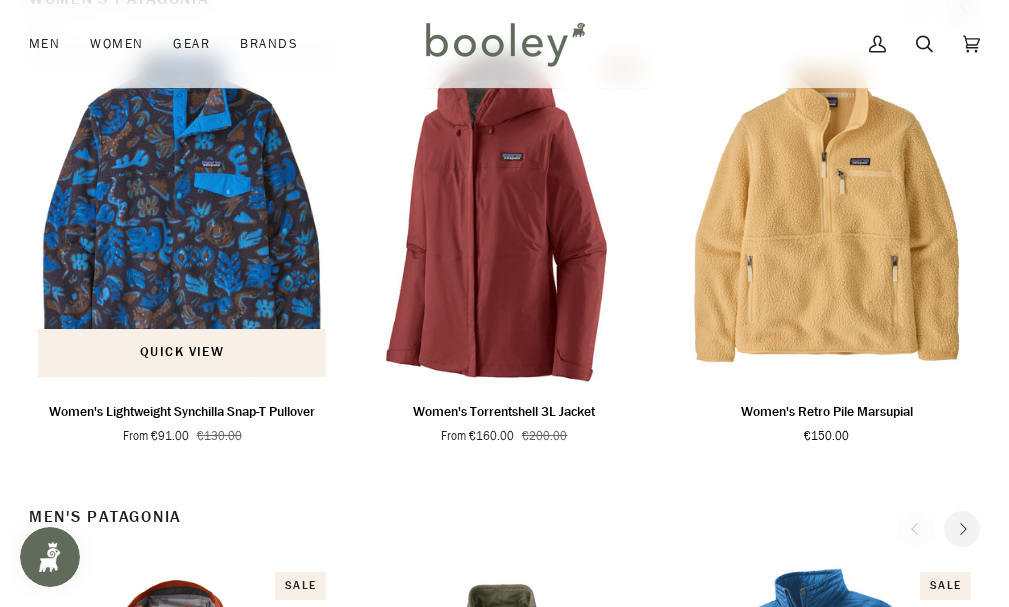 click at bounding box center [182, 215] 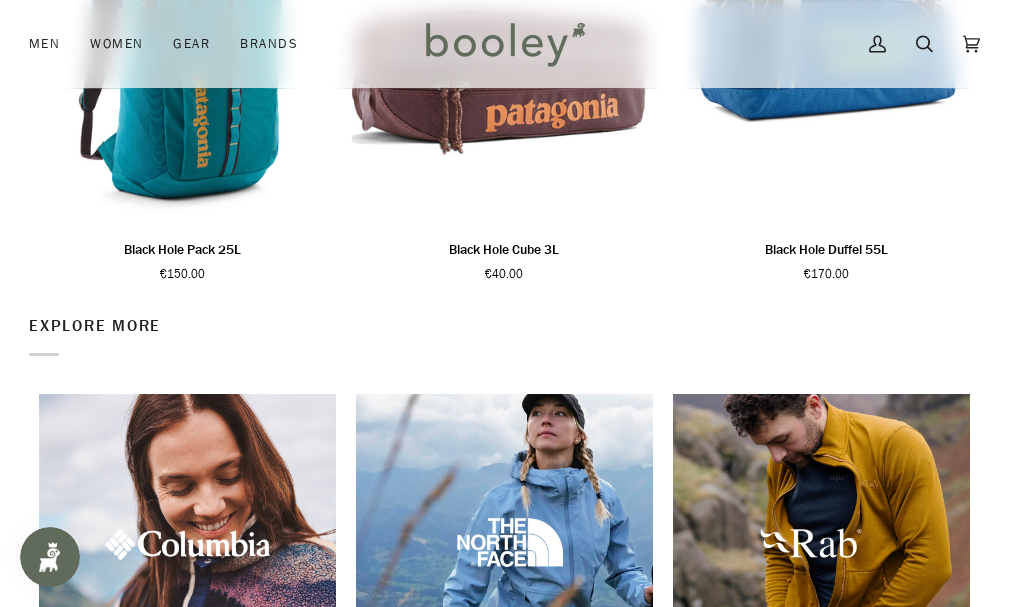 scroll, scrollTop: 2335, scrollLeft: 0, axis: vertical 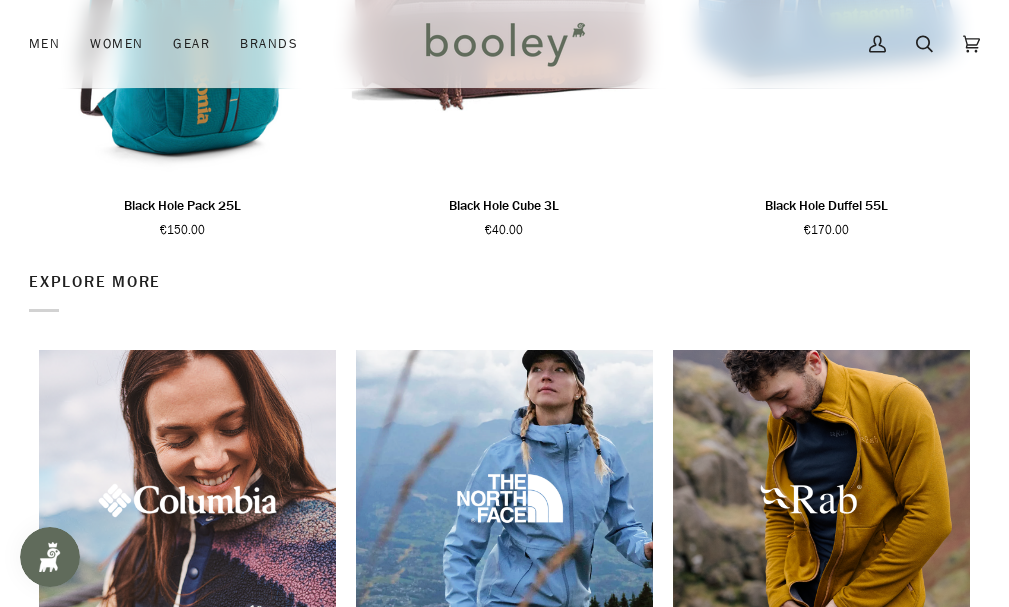 click at bounding box center (187, 498) 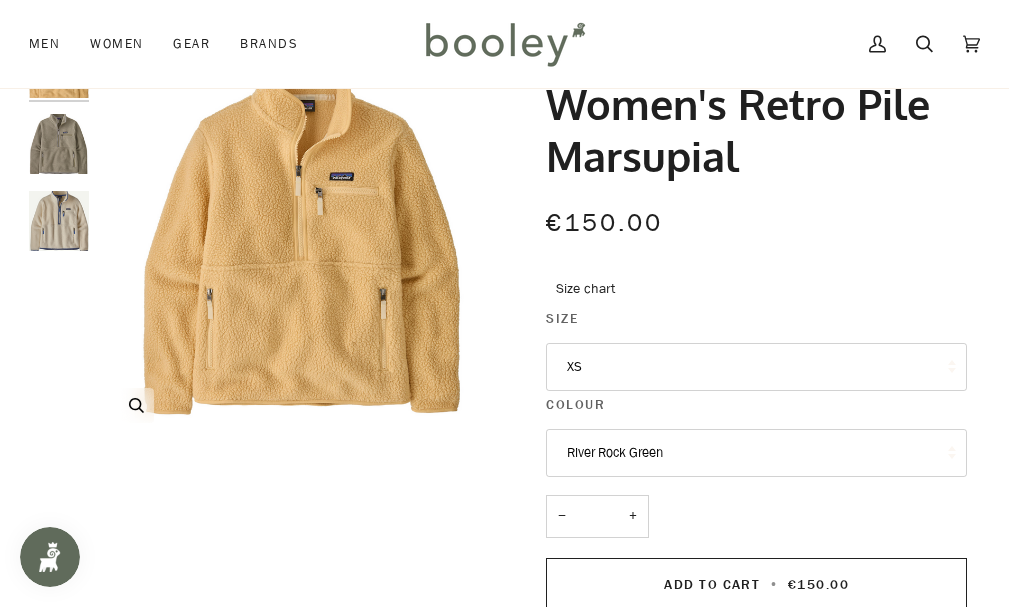 scroll, scrollTop: 0, scrollLeft: 0, axis: both 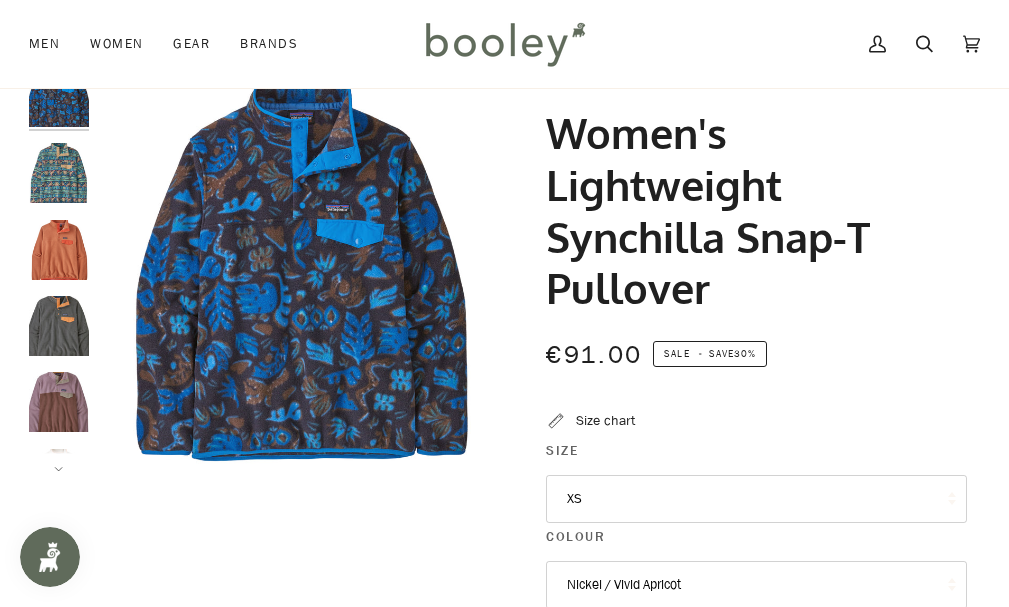 click at bounding box center [59, 402] 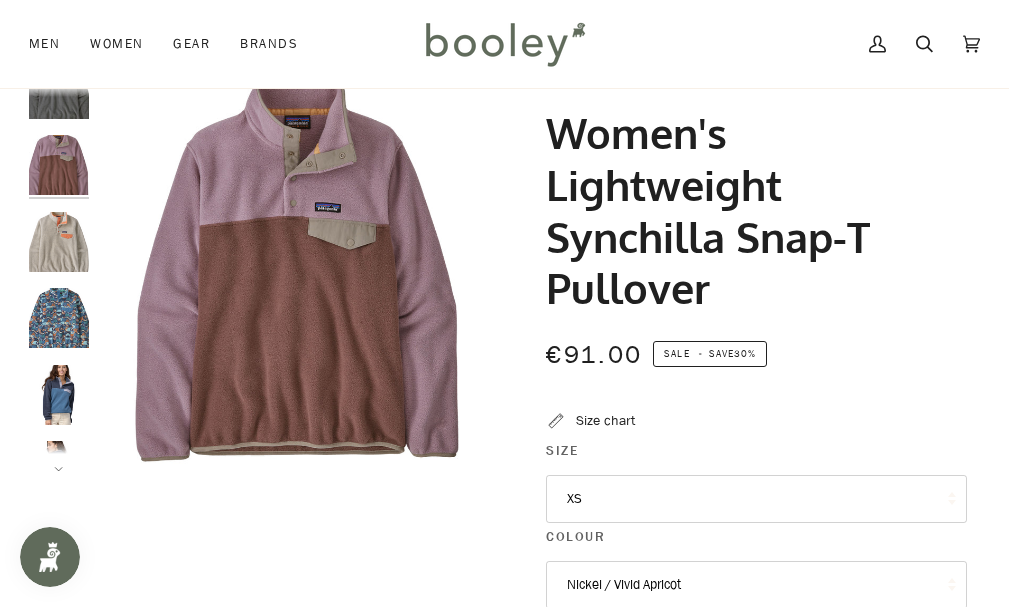 scroll, scrollTop: 242, scrollLeft: 0, axis: vertical 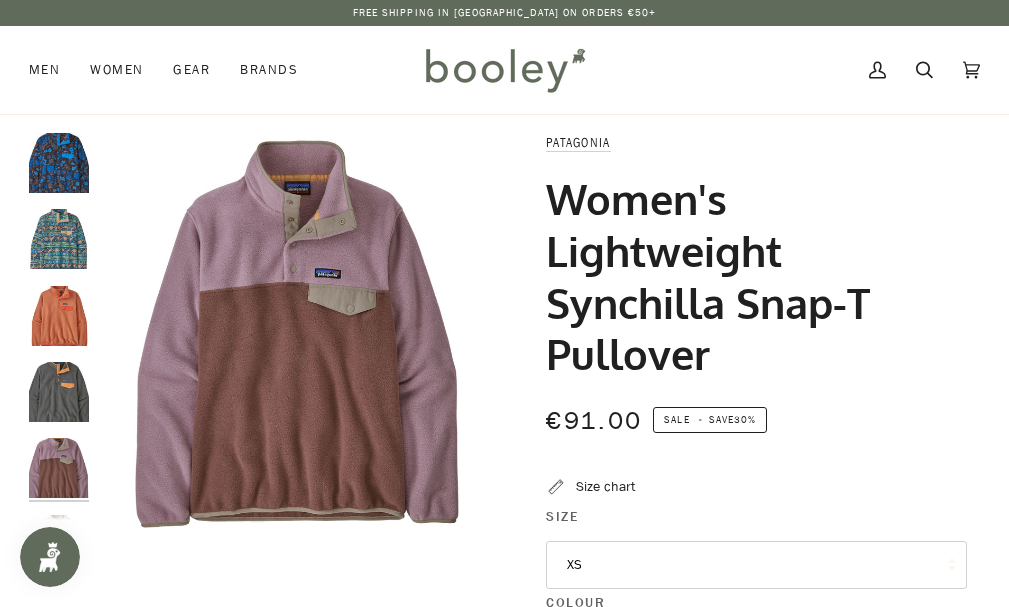 click at bounding box center (59, 239) 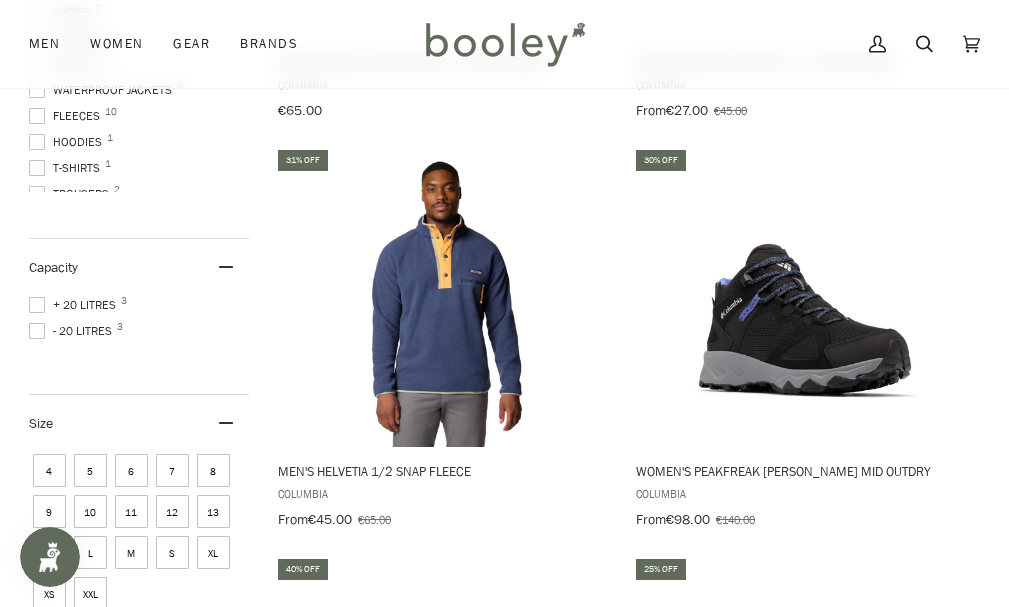 scroll, scrollTop: 586, scrollLeft: 0, axis: vertical 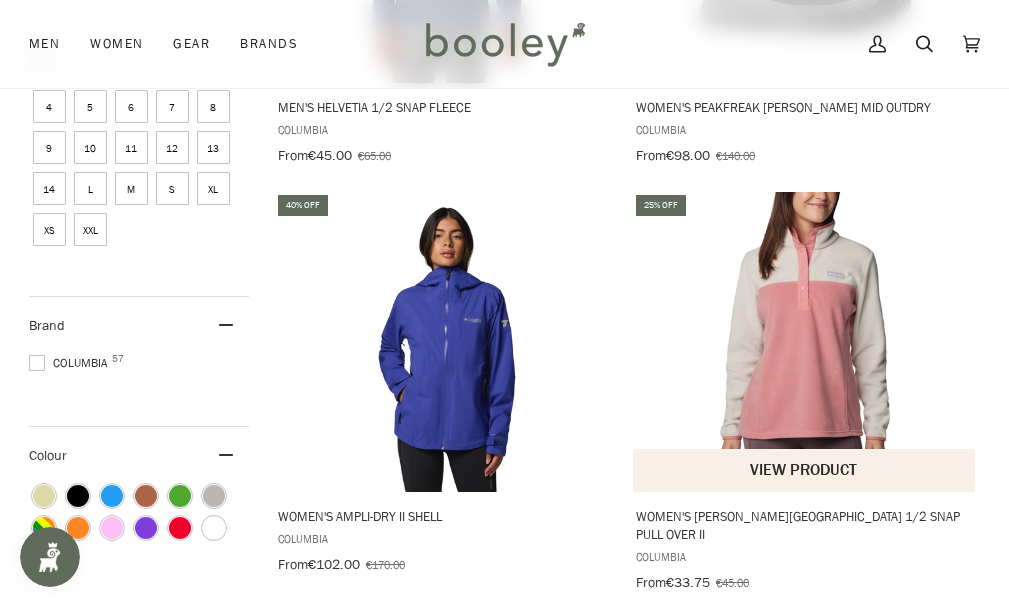 click at bounding box center (805, 342) 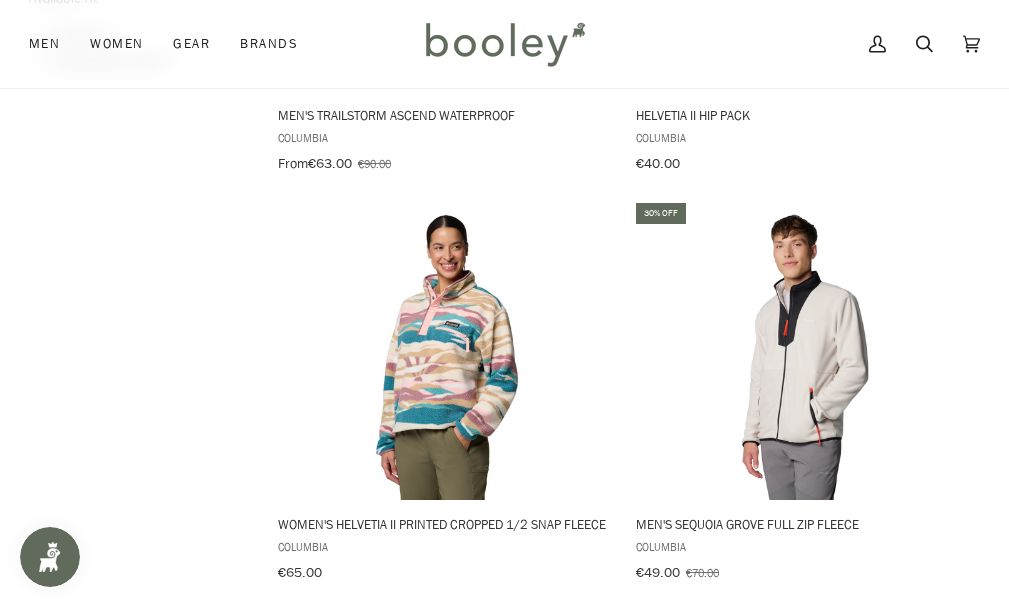 scroll, scrollTop: 1779, scrollLeft: 0, axis: vertical 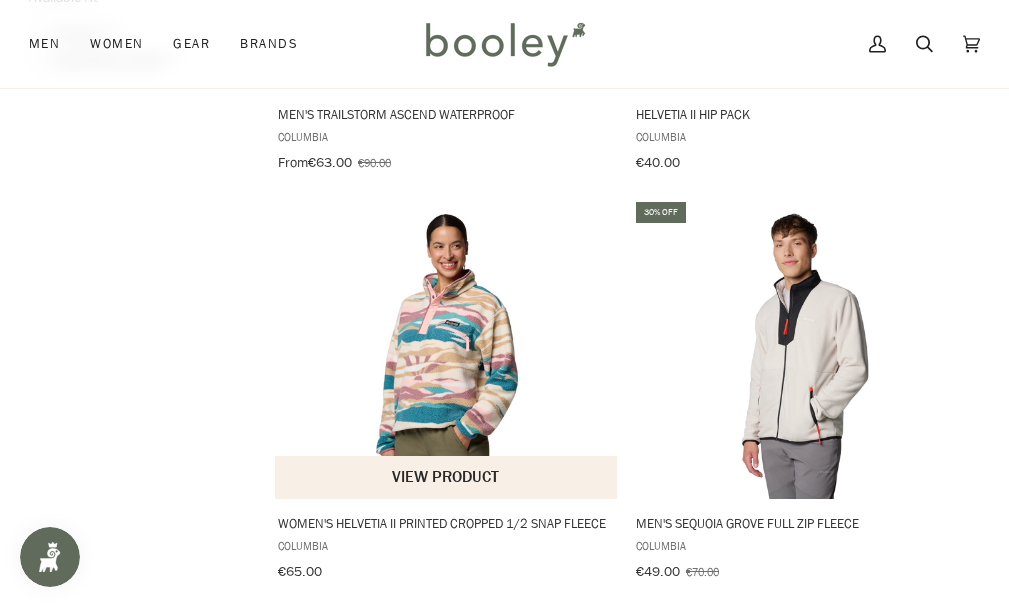 click at bounding box center (447, 349) 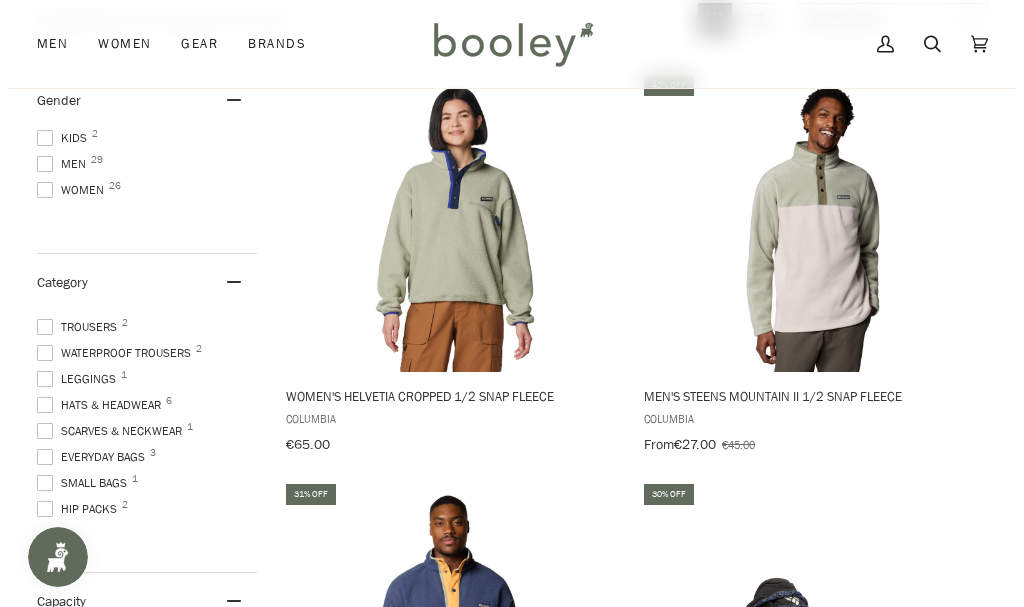 scroll, scrollTop: 232, scrollLeft: 0, axis: vertical 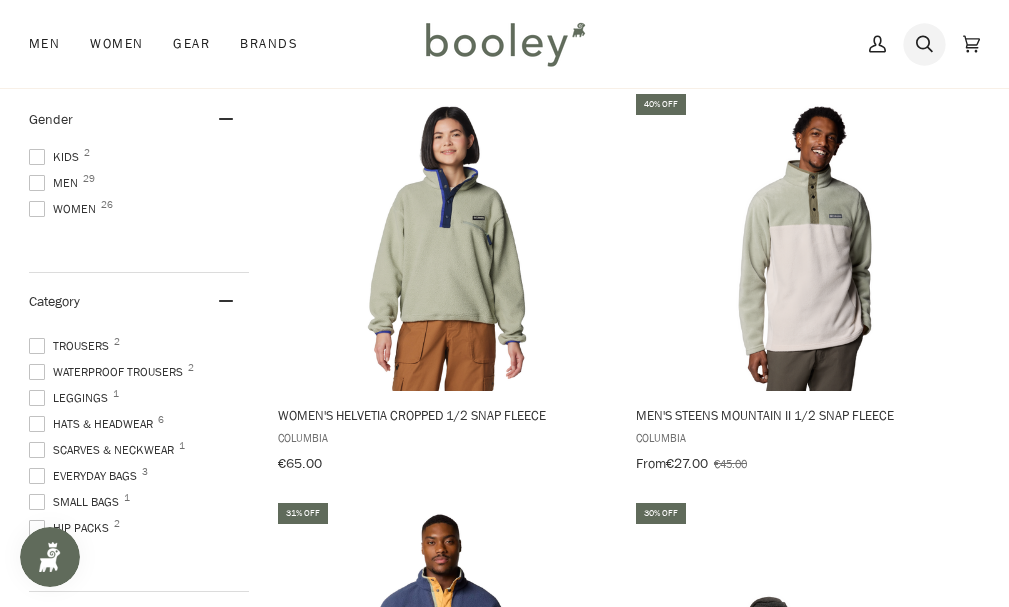 click 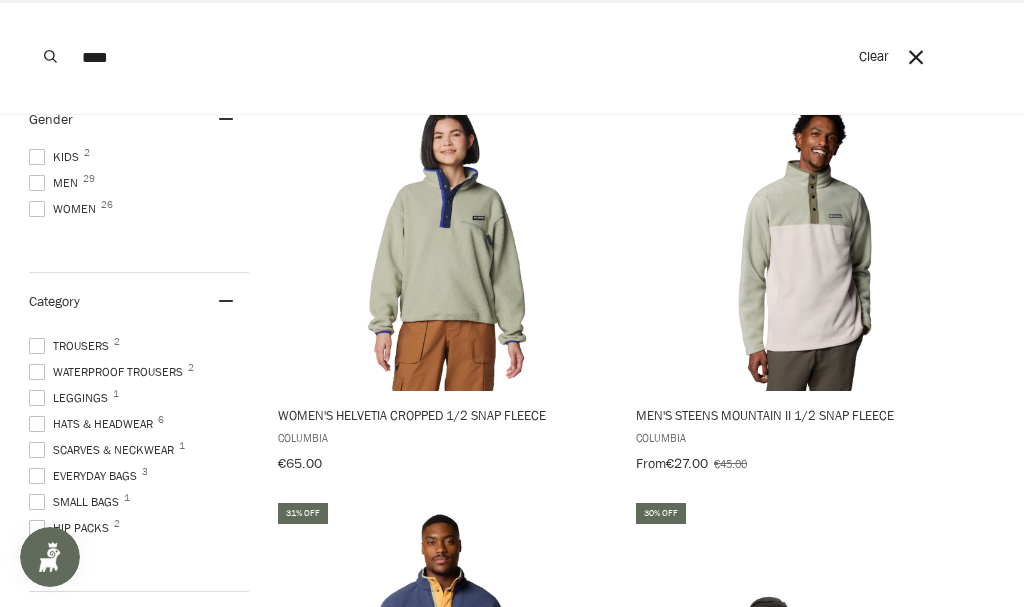 type on "****" 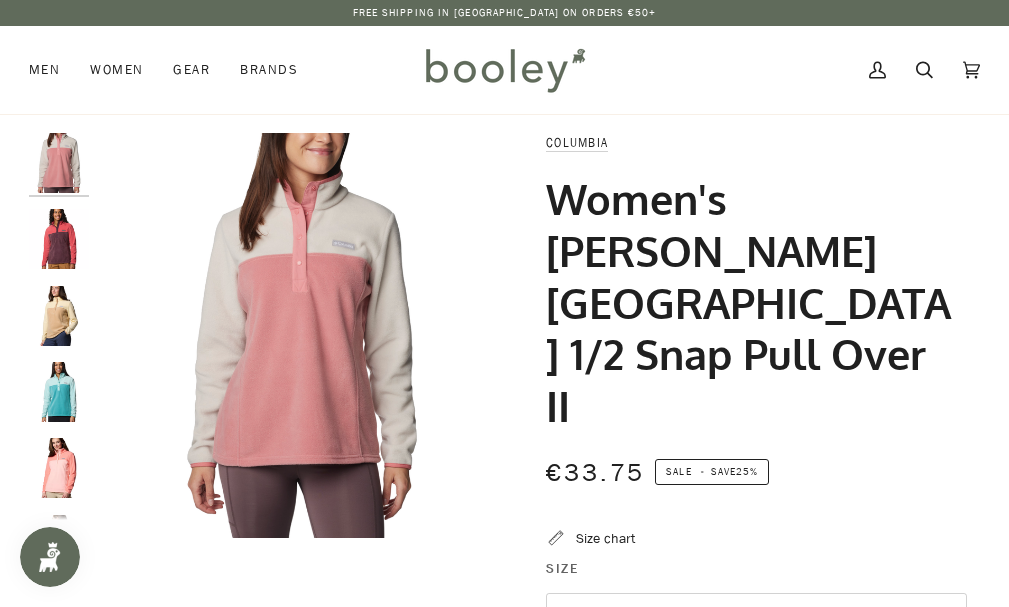scroll, scrollTop: 0, scrollLeft: 0, axis: both 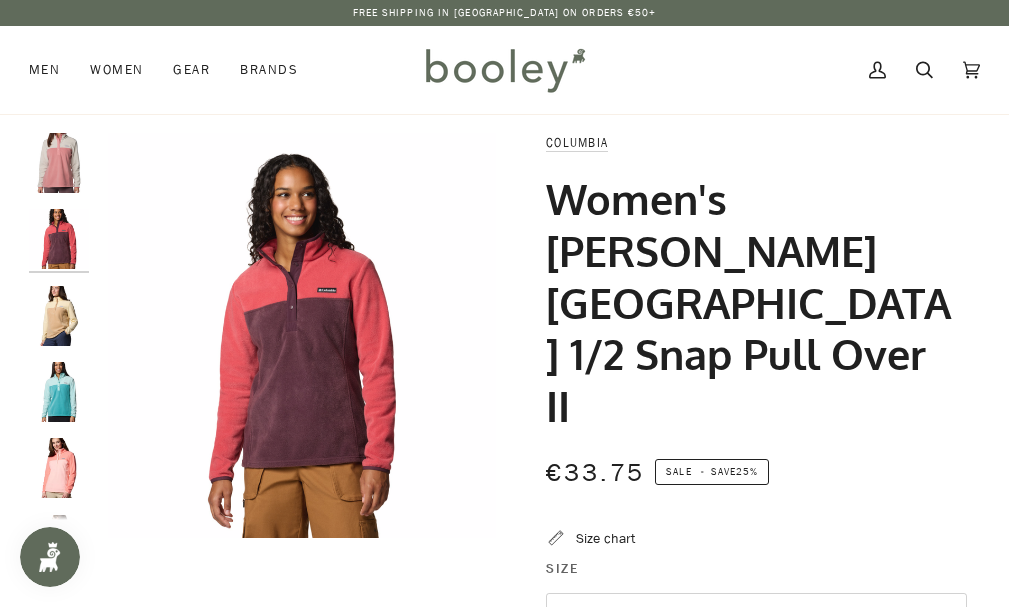 click at bounding box center (59, 316) 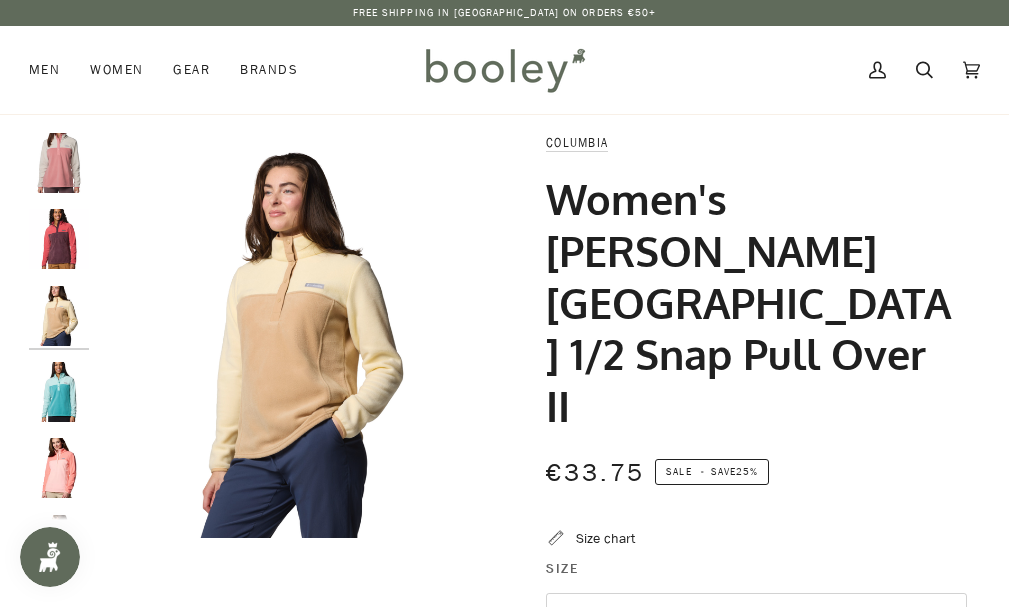 click at bounding box center (59, 392) 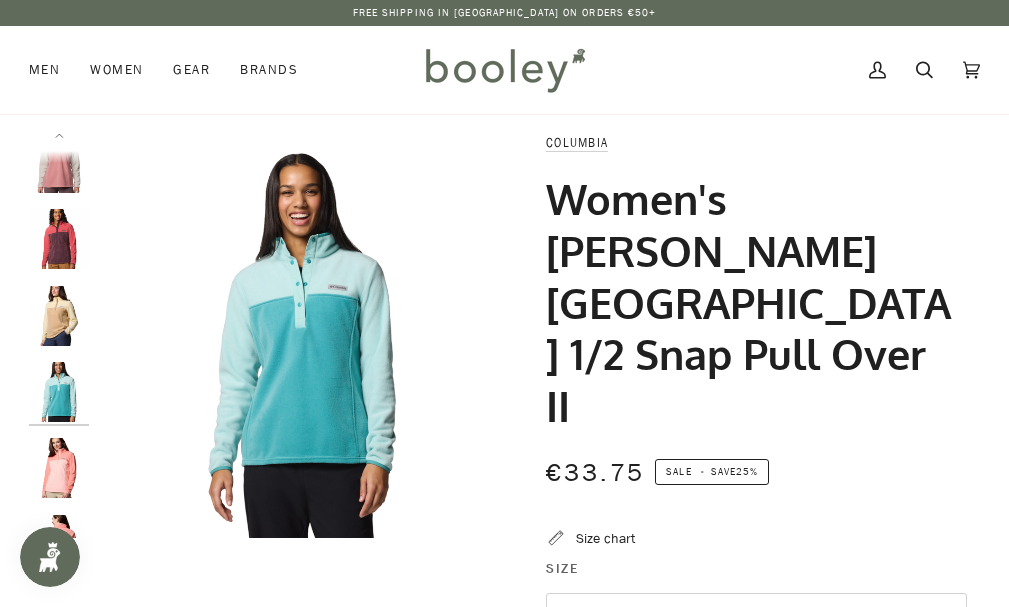 scroll, scrollTop: 52, scrollLeft: 0, axis: vertical 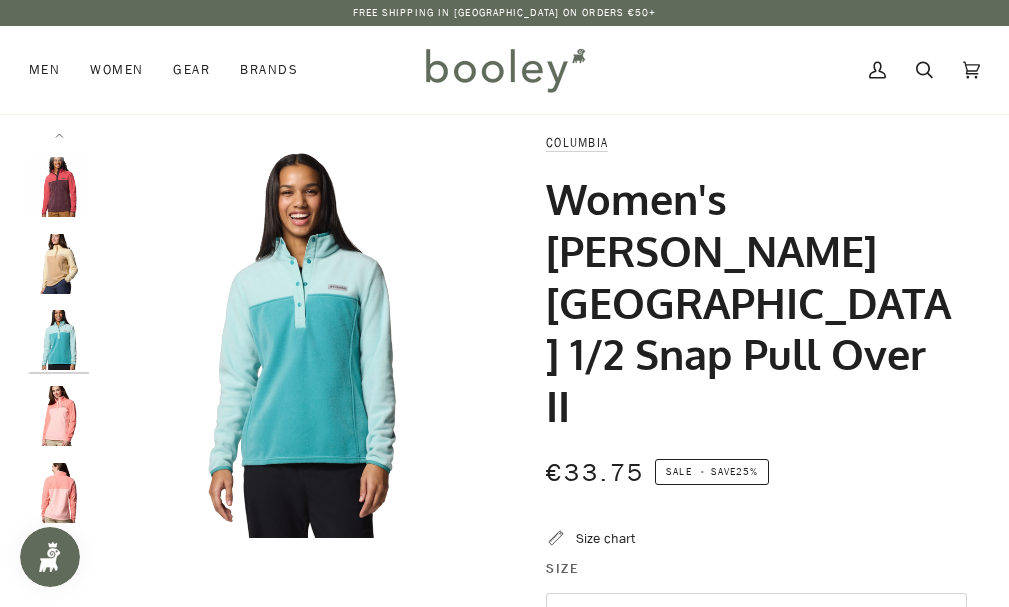 click at bounding box center (59, 416) 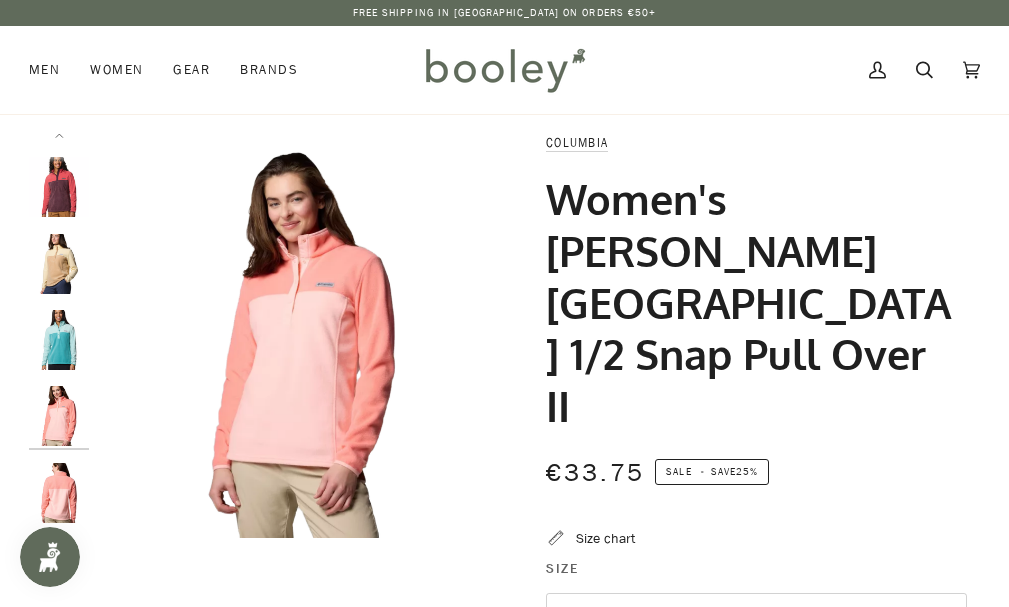click at bounding box center (59, 493) 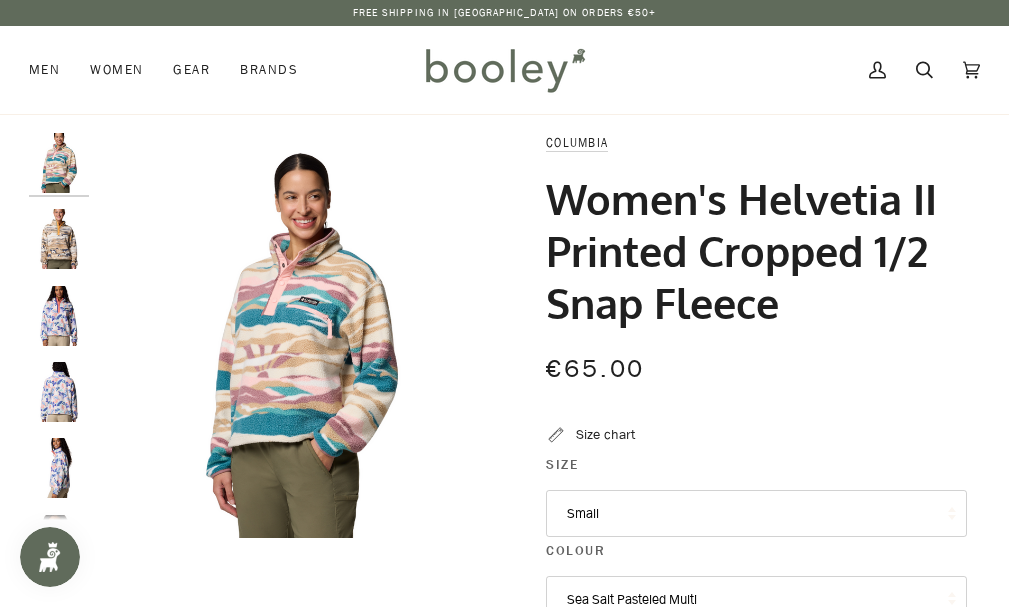 scroll, scrollTop: 0, scrollLeft: 0, axis: both 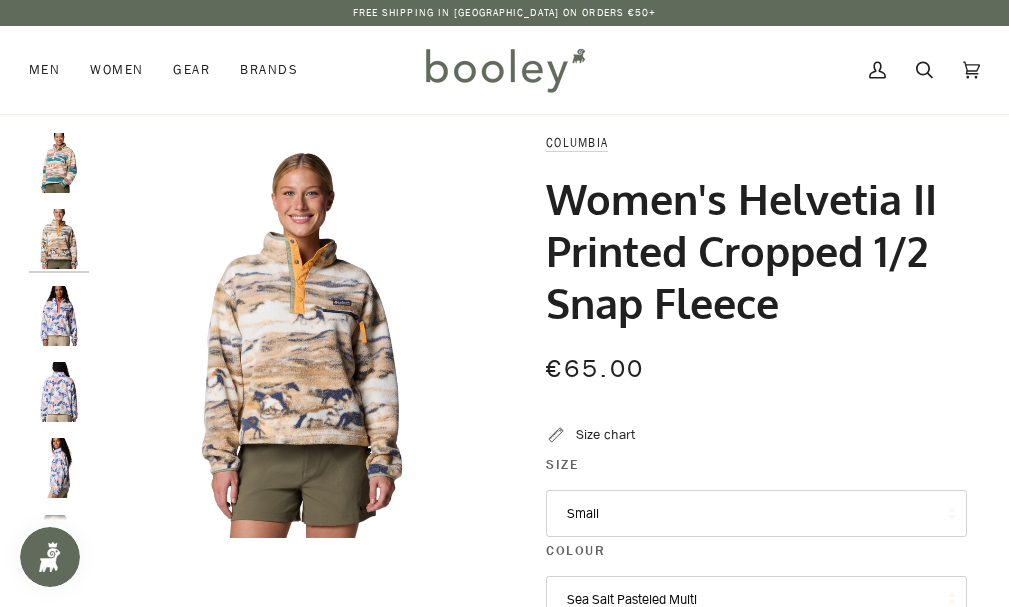 click at bounding box center (59, 316) 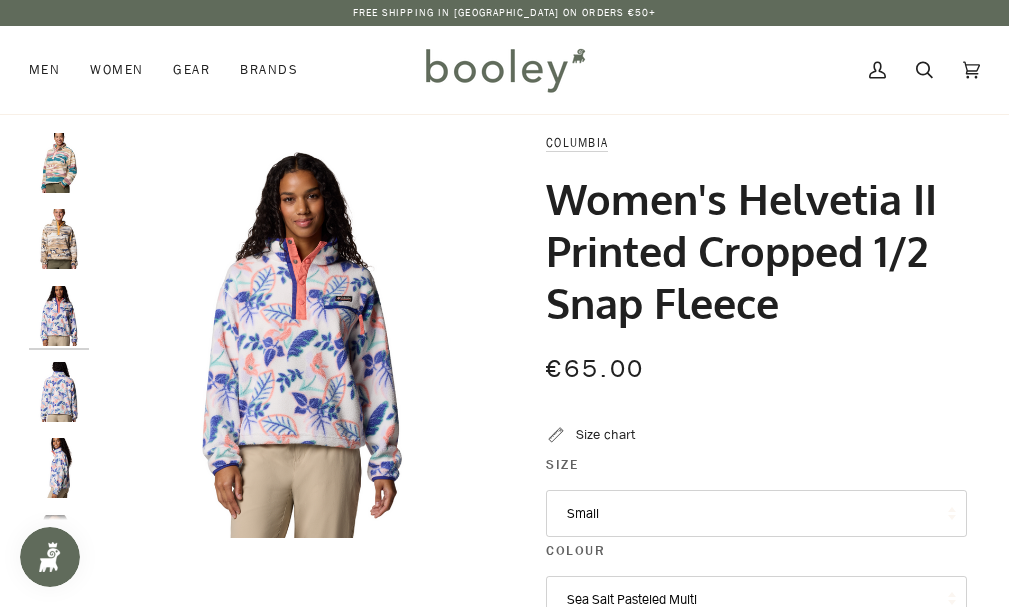 click at bounding box center (59, 392) 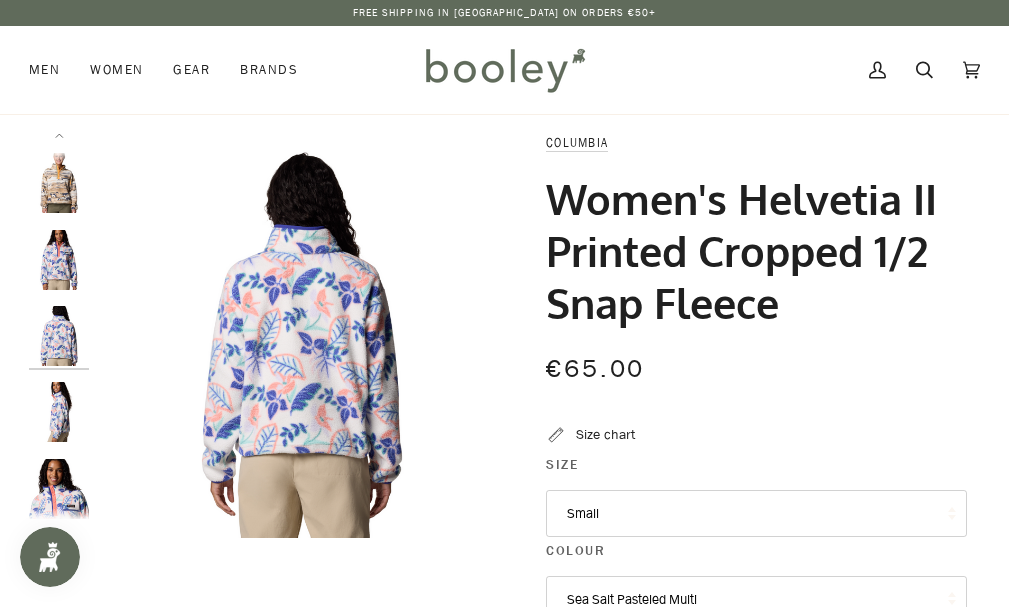 click at bounding box center (59, 412) 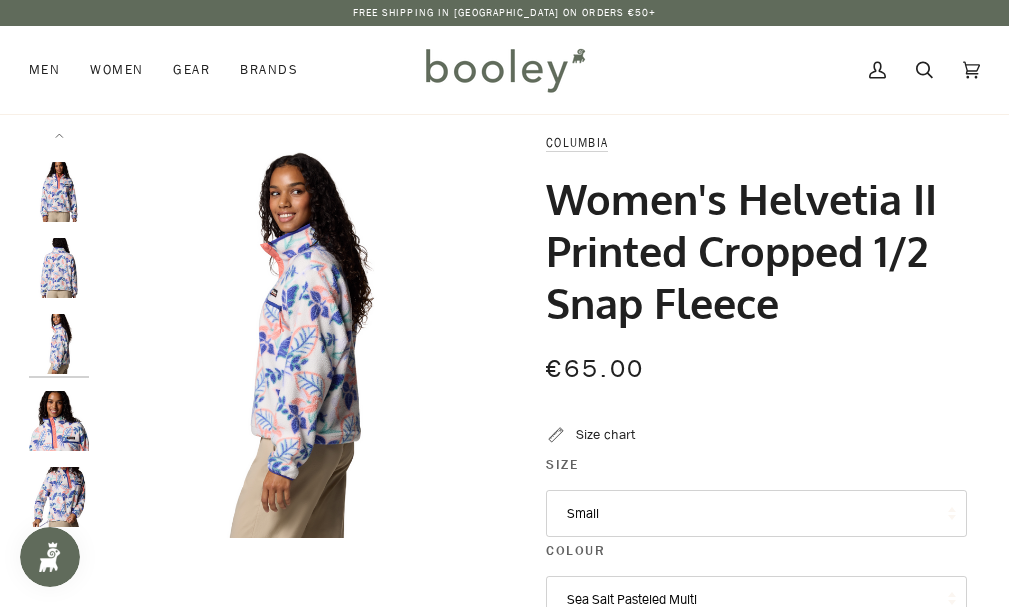 scroll, scrollTop: 129, scrollLeft: 0, axis: vertical 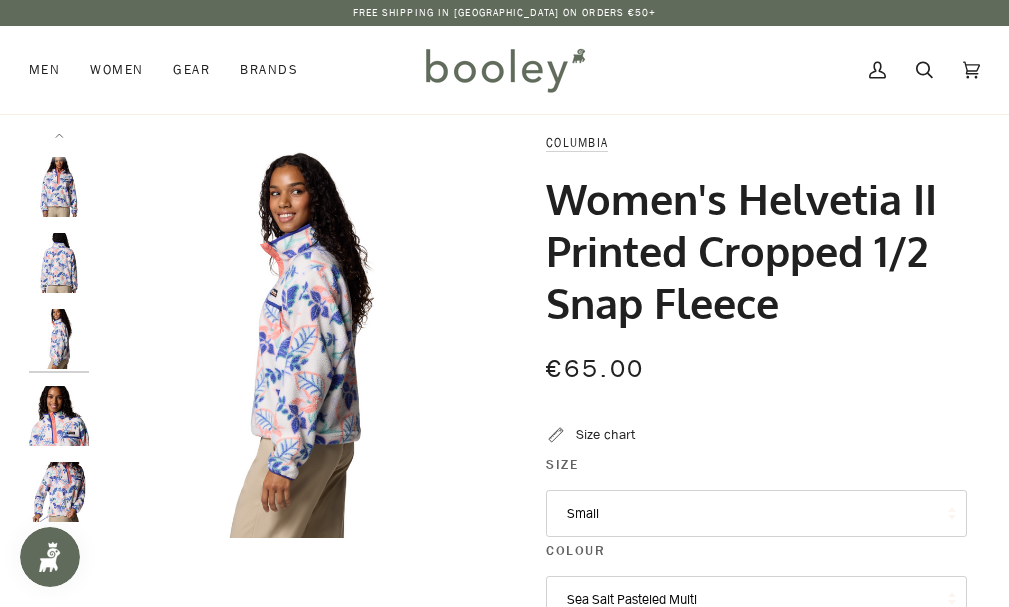 click at bounding box center [59, 416] 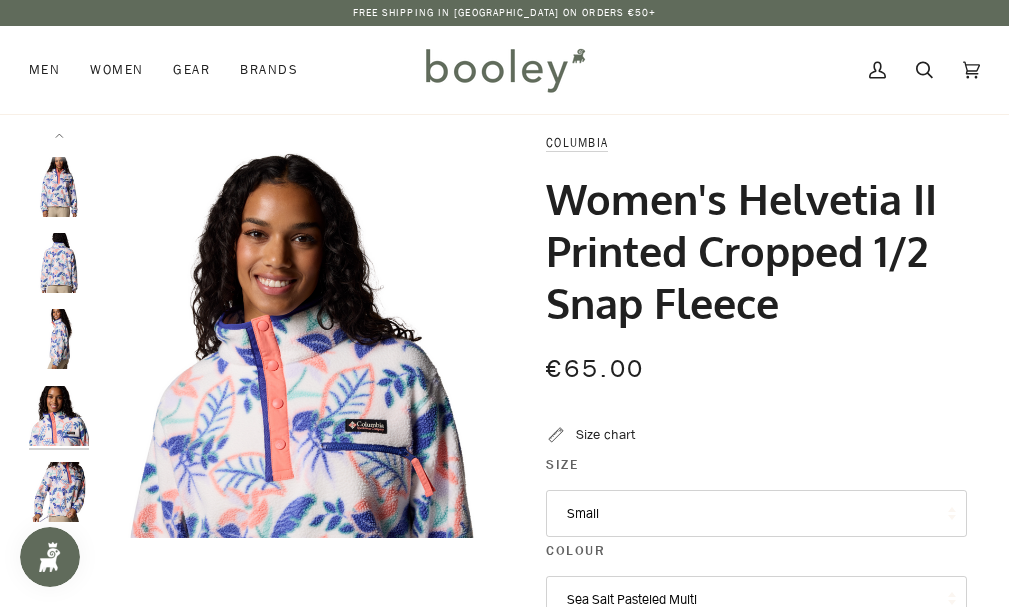 click at bounding box center (59, 492) 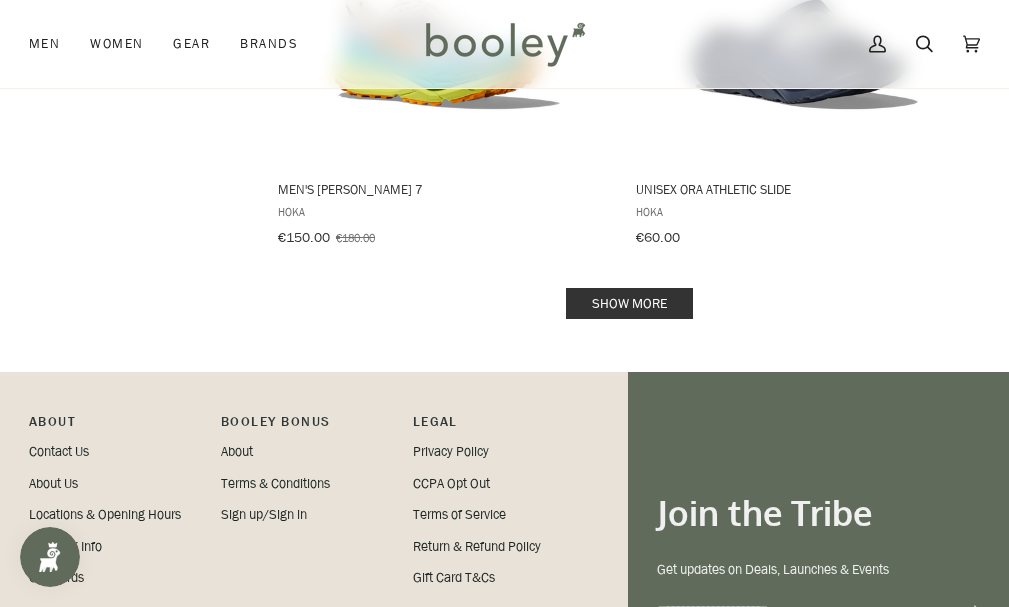 scroll, scrollTop: 4153, scrollLeft: 0, axis: vertical 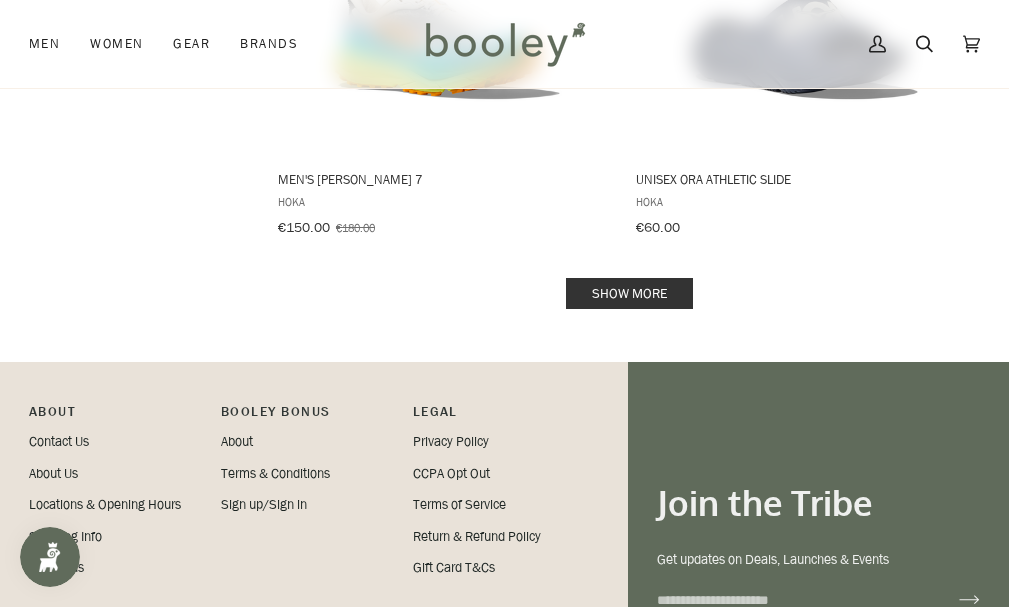 click on "Show more" at bounding box center [629, 293] 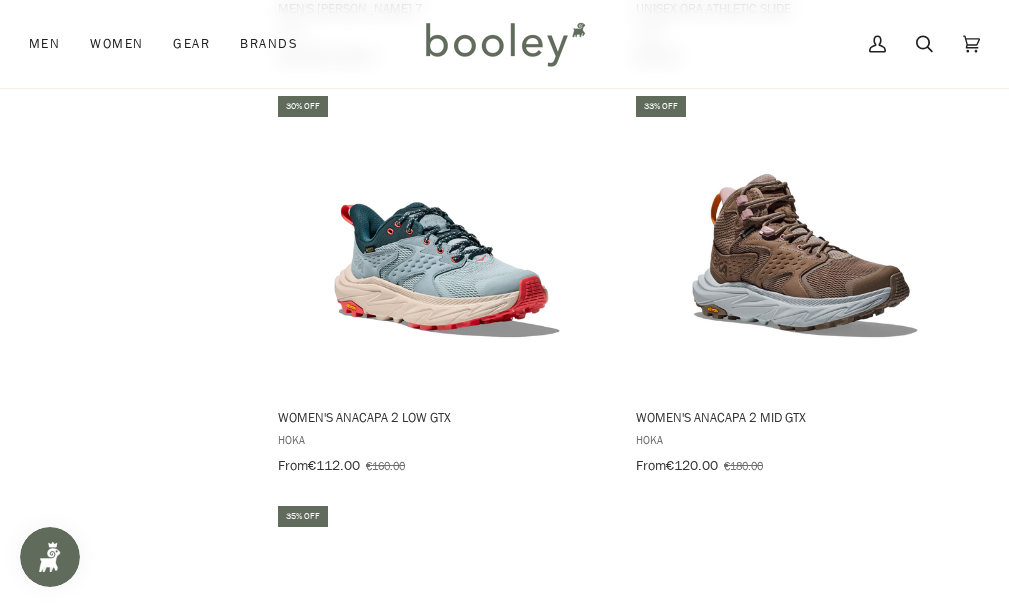 scroll, scrollTop: 4327, scrollLeft: 0, axis: vertical 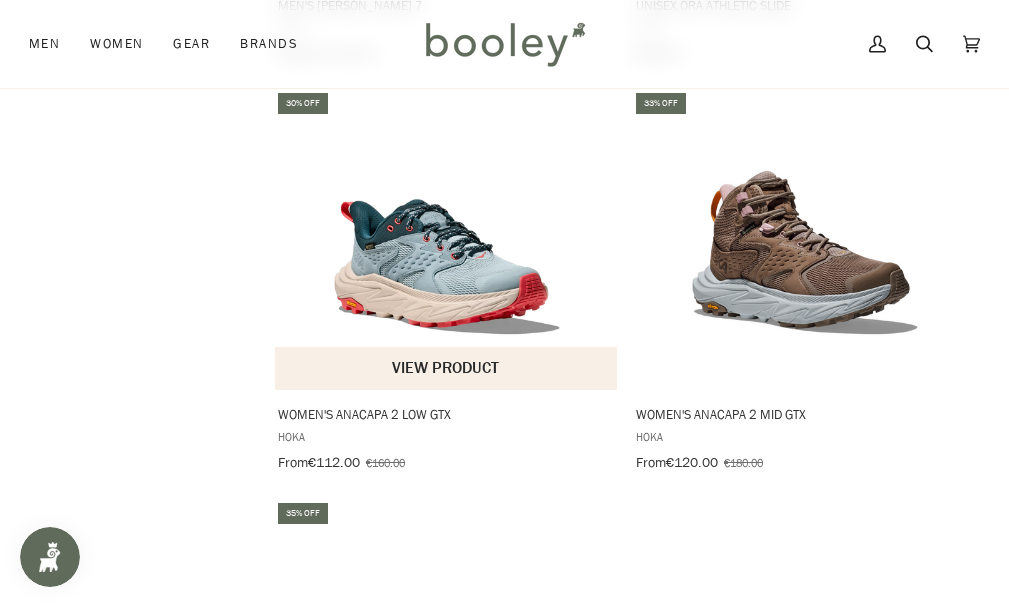 click at bounding box center [447, 240] 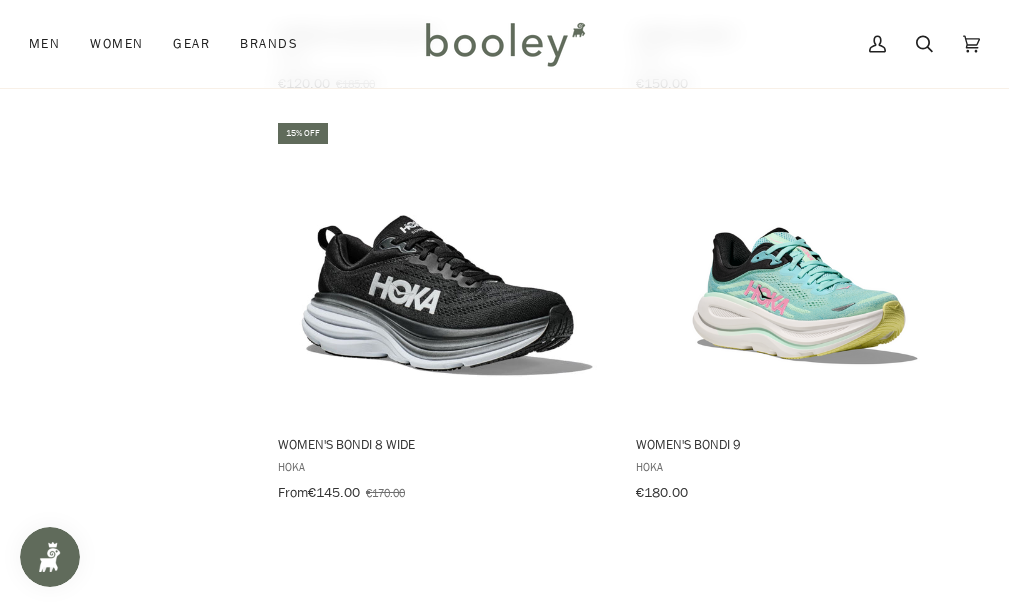 scroll, scrollTop: 5126, scrollLeft: 0, axis: vertical 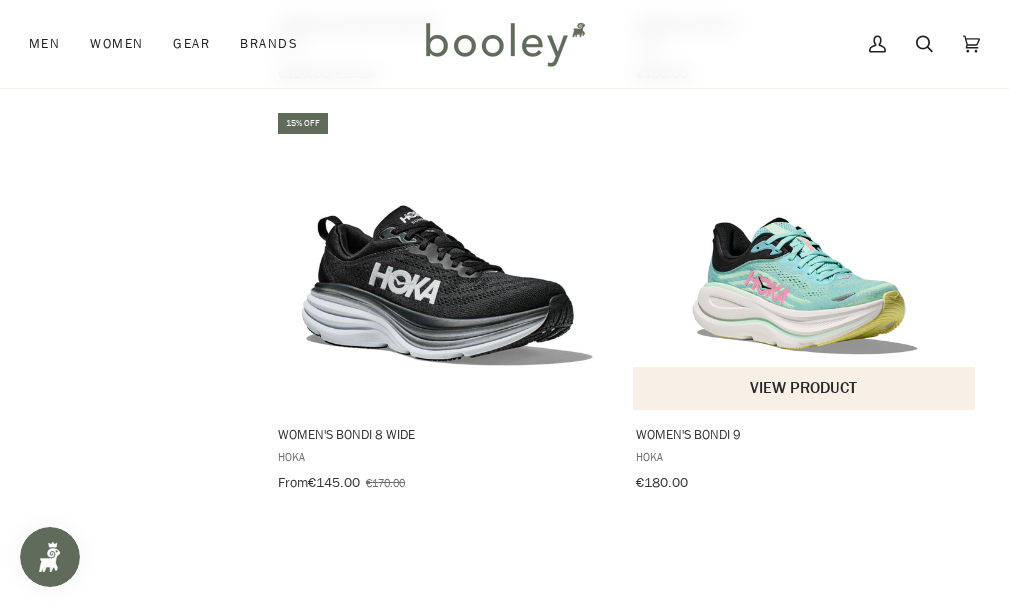 click at bounding box center (805, 260) 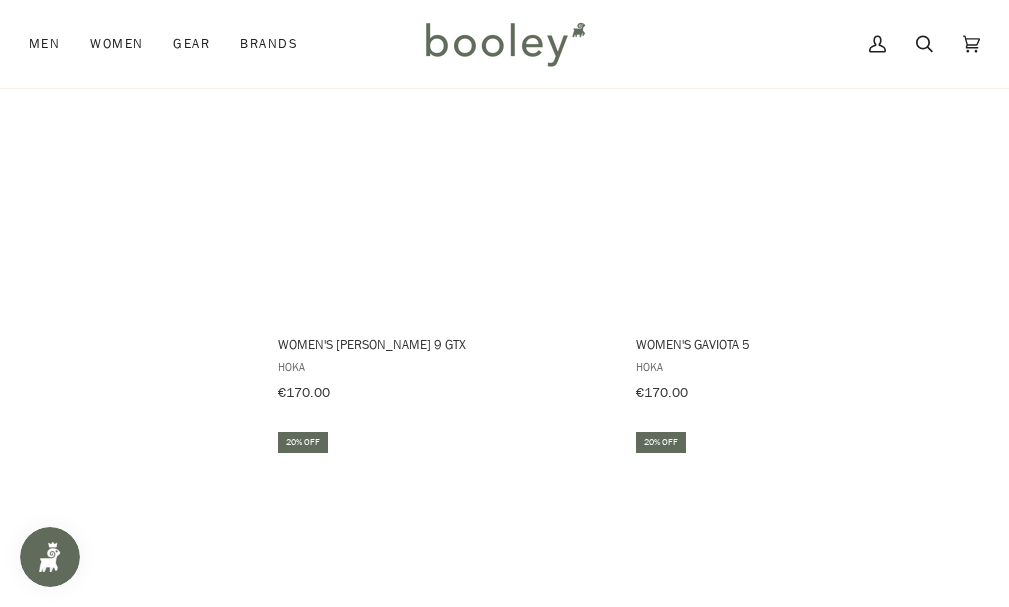 scroll, scrollTop: 6421, scrollLeft: 0, axis: vertical 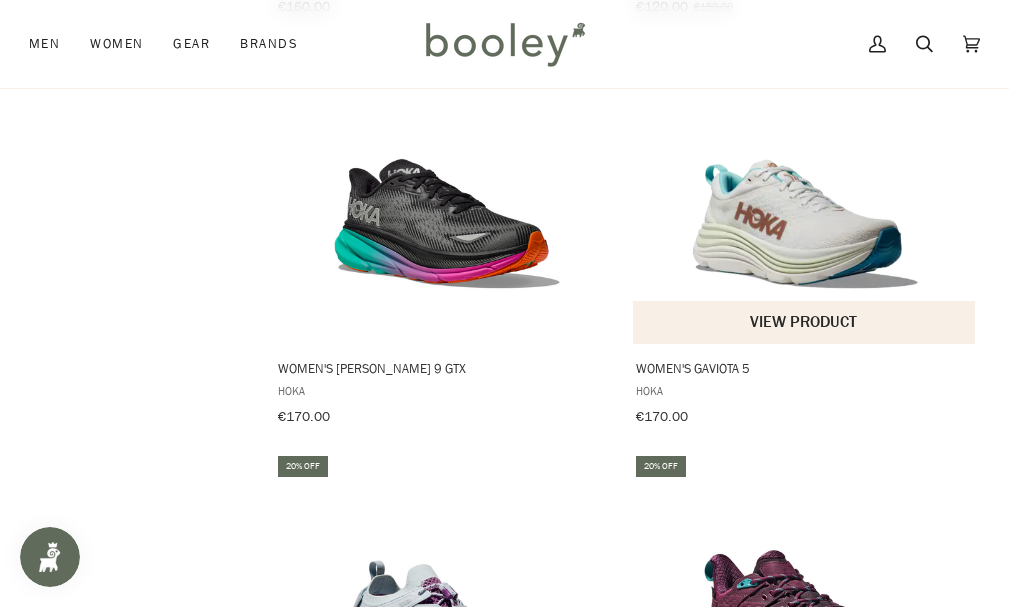 click at bounding box center (805, 194) 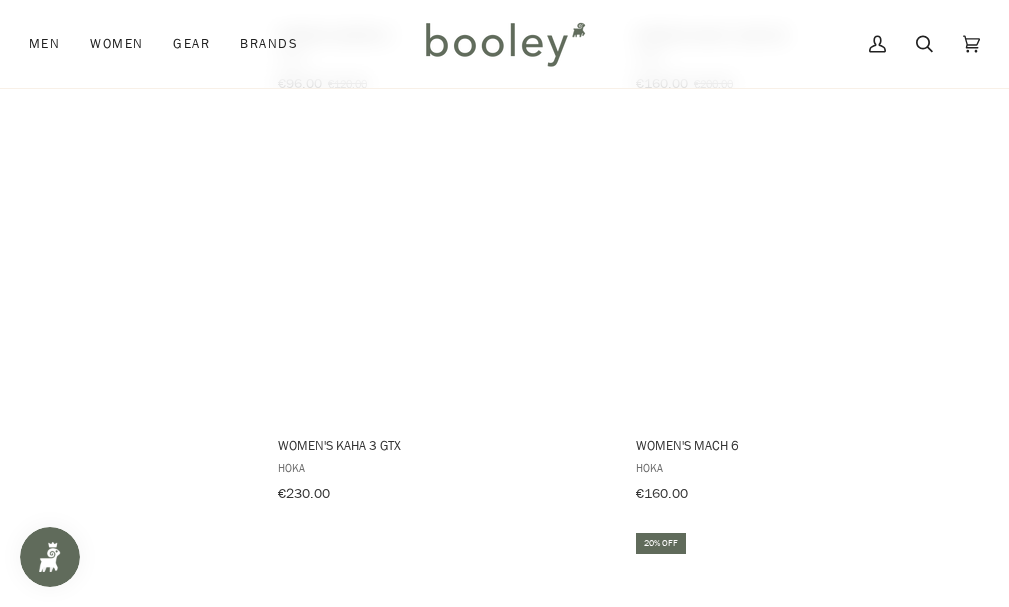 scroll, scrollTop: 7167, scrollLeft: 0, axis: vertical 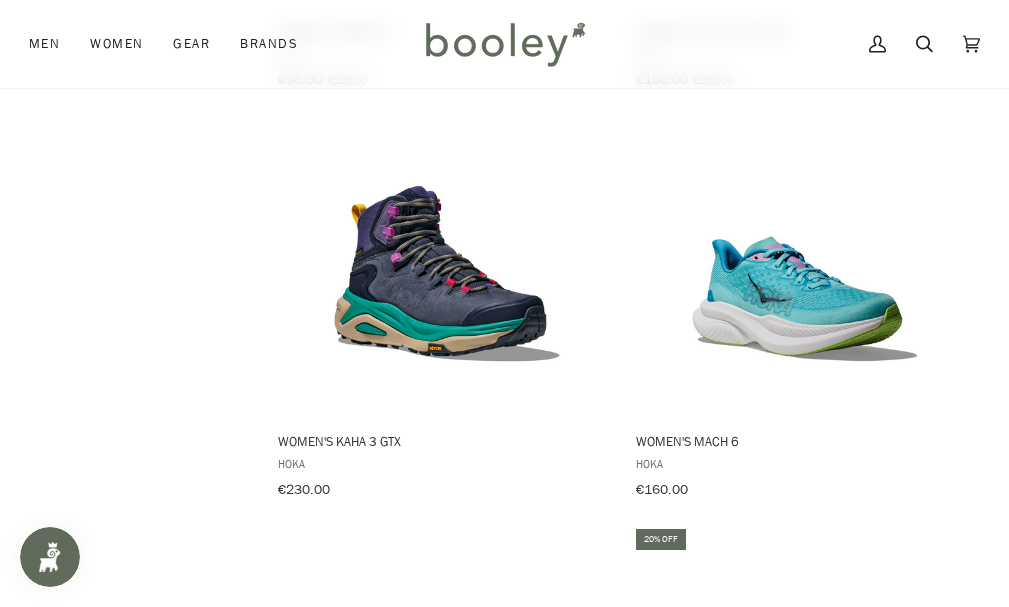 click at bounding box center (805, 676) 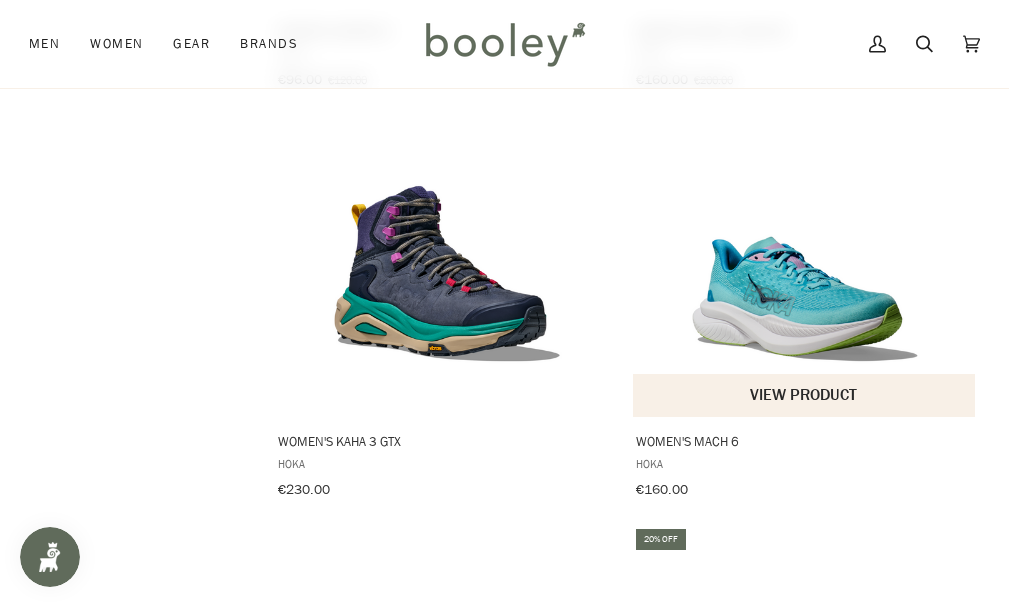 click at bounding box center [805, 267] 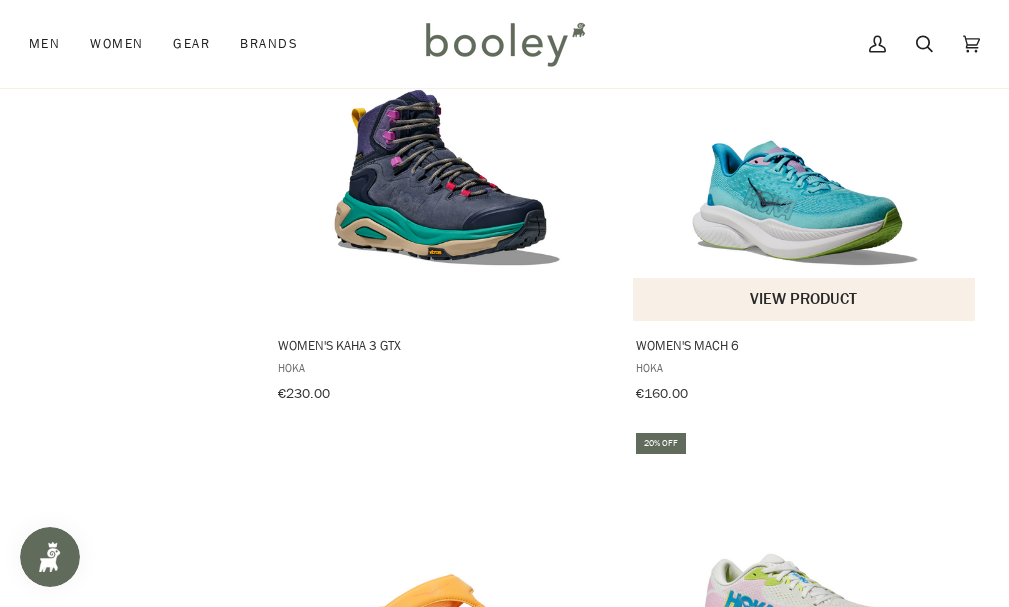 scroll, scrollTop: 7412, scrollLeft: 0, axis: vertical 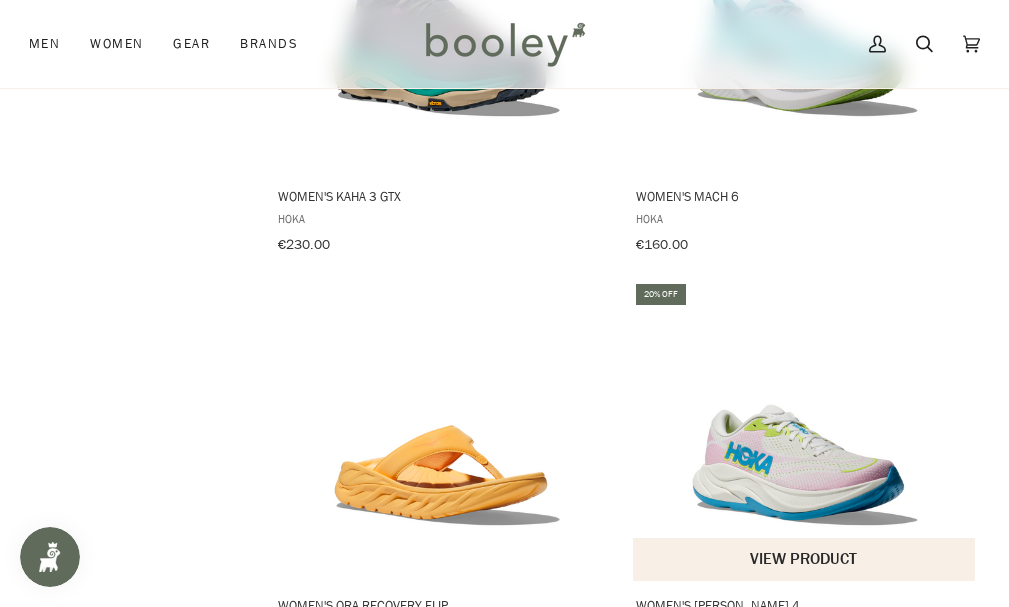 click at bounding box center [805, 431] 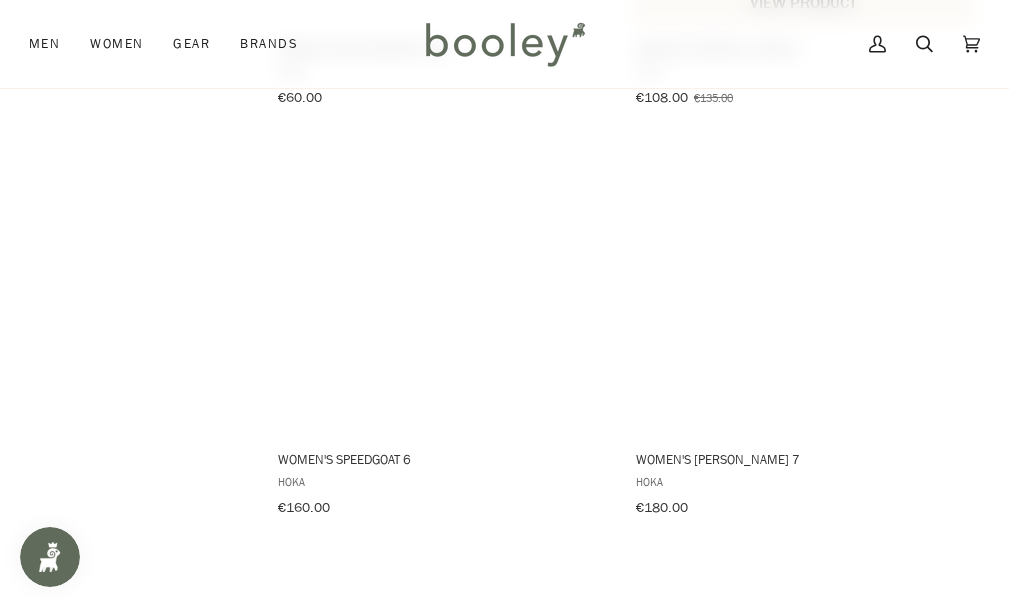 scroll, scrollTop: 7973, scrollLeft: 0, axis: vertical 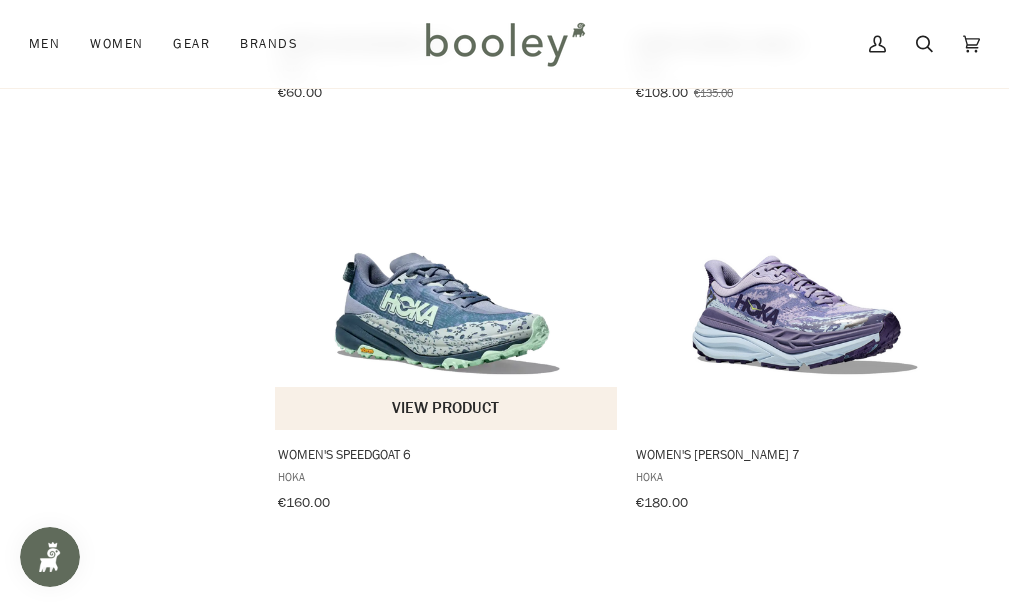 click at bounding box center [447, 280] 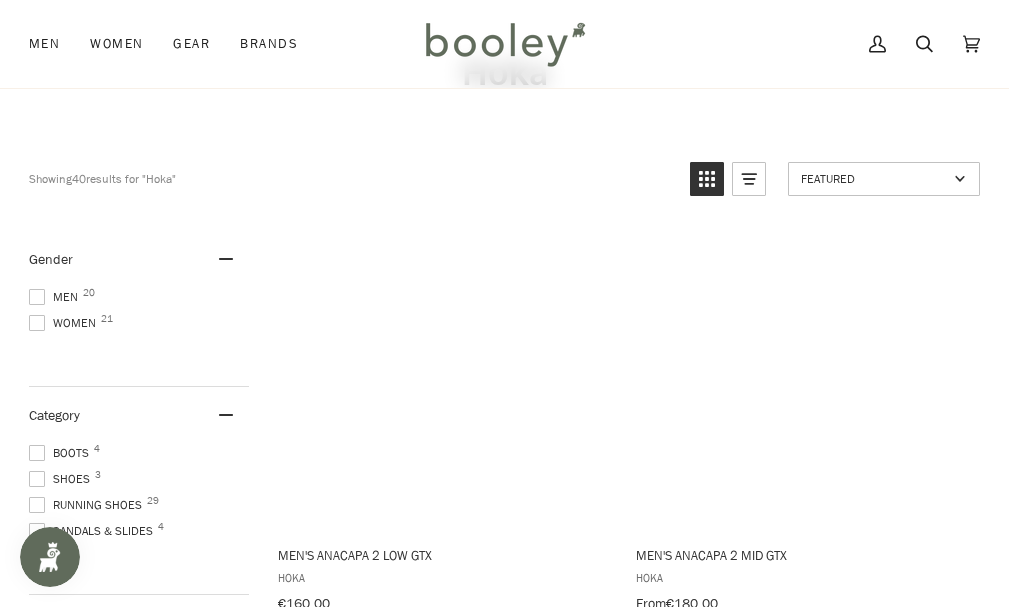 scroll, scrollTop: 0, scrollLeft: 0, axis: both 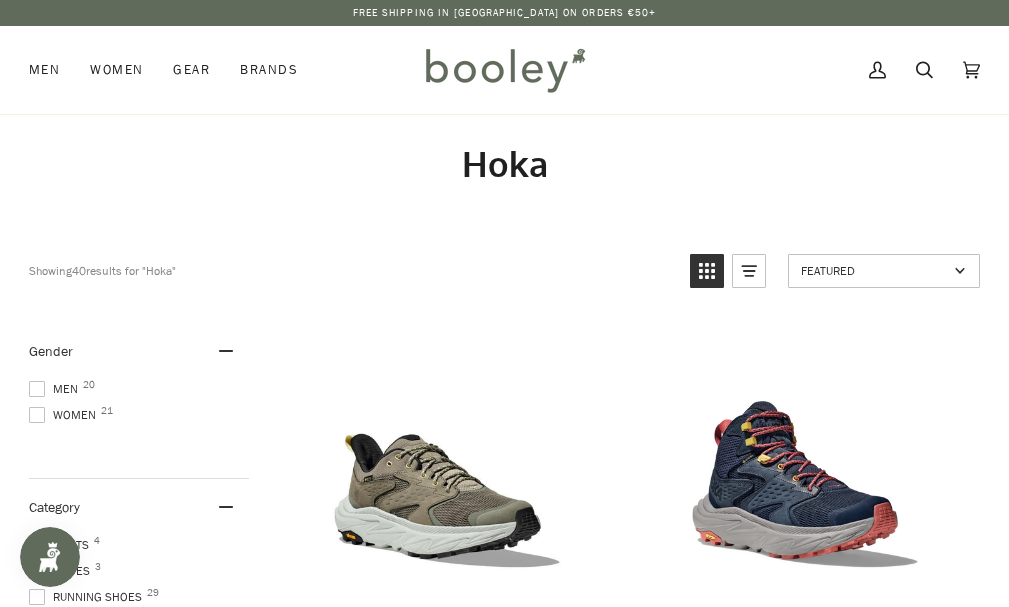 click at bounding box center [504, 70] 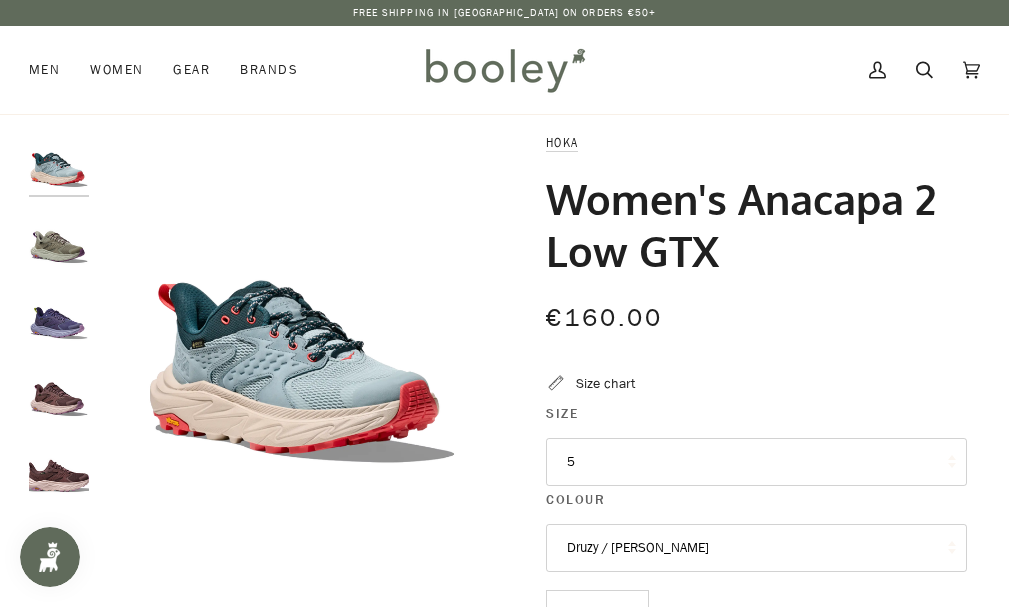 scroll, scrollTop: 0, scrollLeft: 0, axis: both 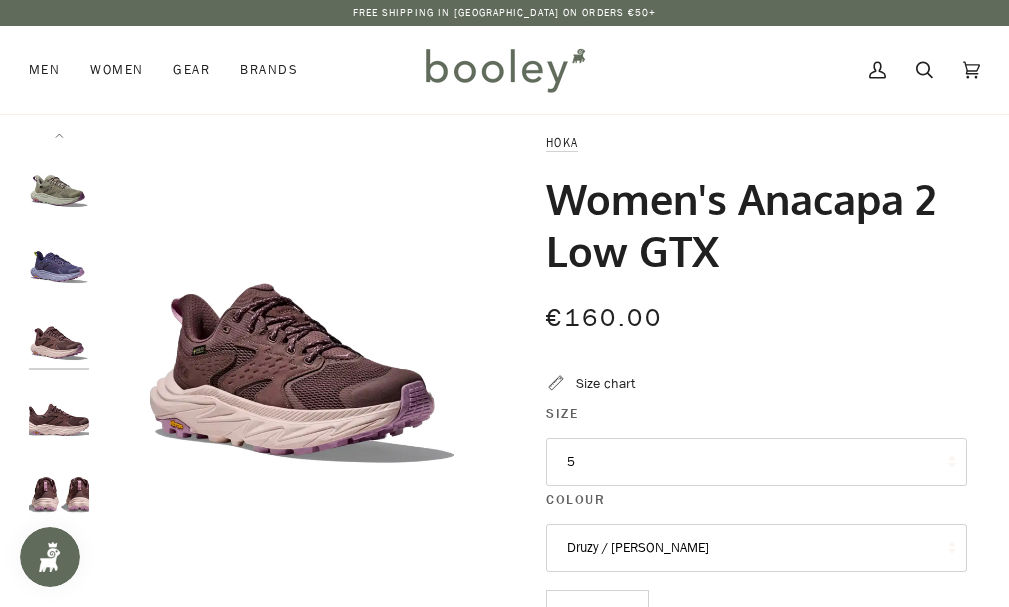 click at bounding box center (59, 412) 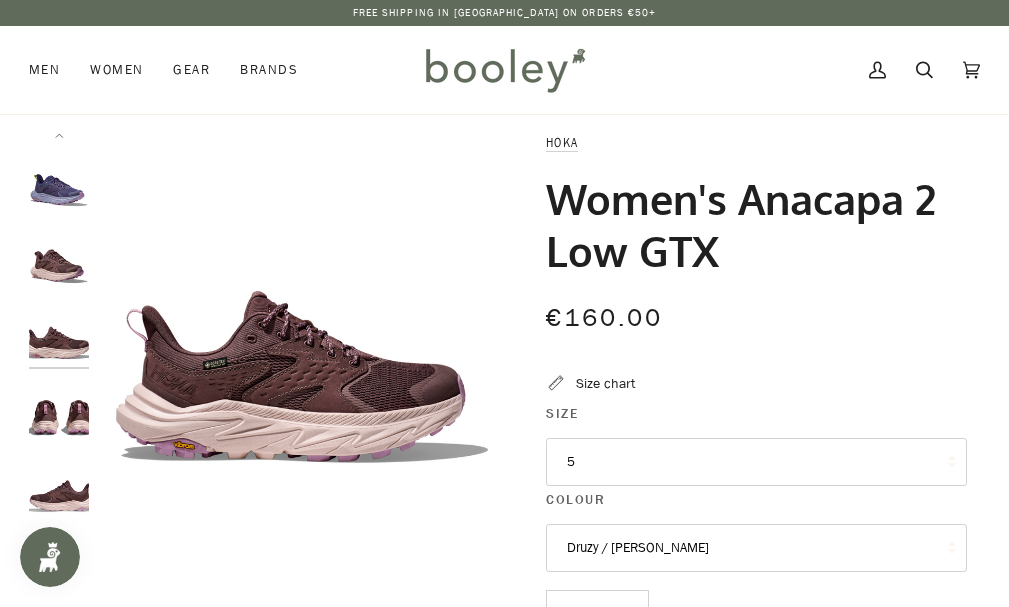 click at bounding box center [59, 412] 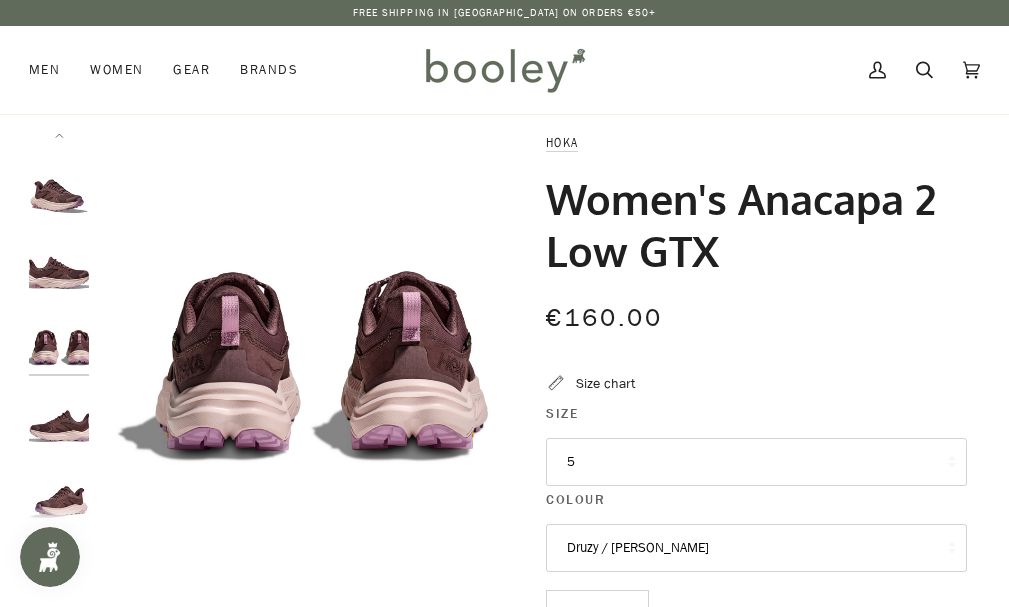 scroll, scrollTop: 209, scrollLeft: 0, axis: vertical 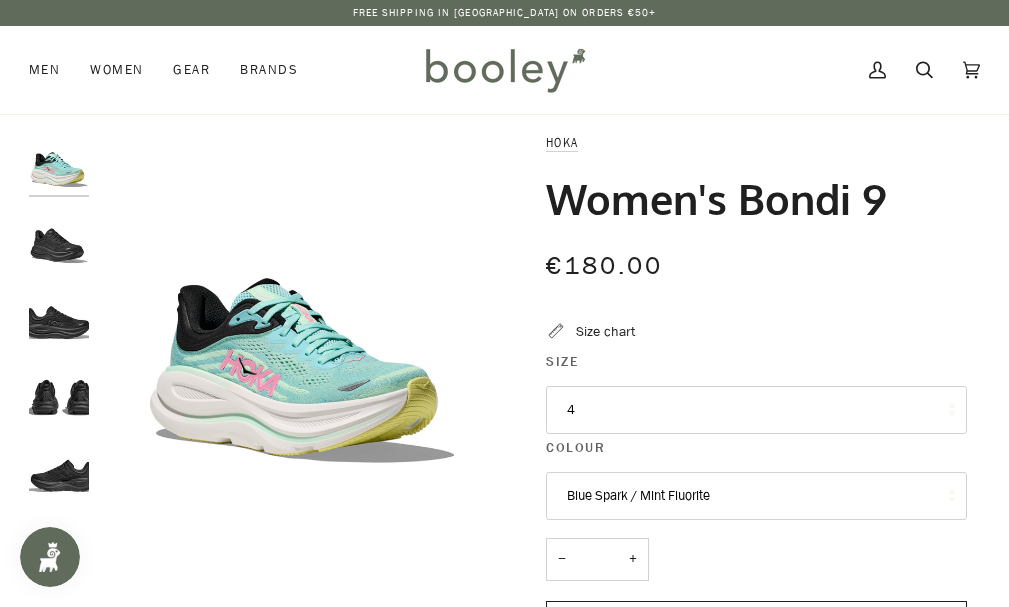 click at bounding box center (59, 239) 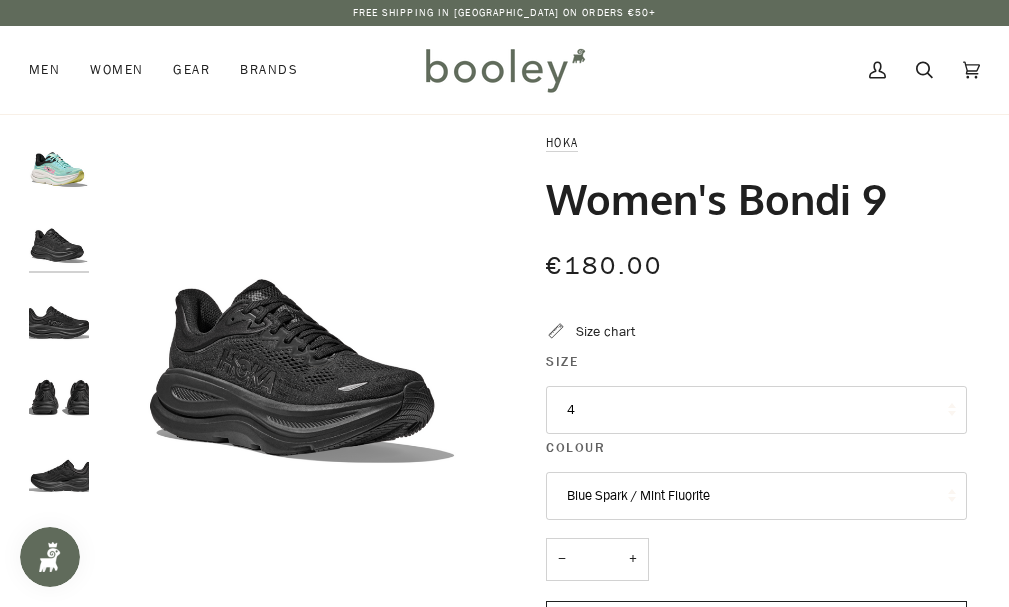 click at bounding box center [59, 163] 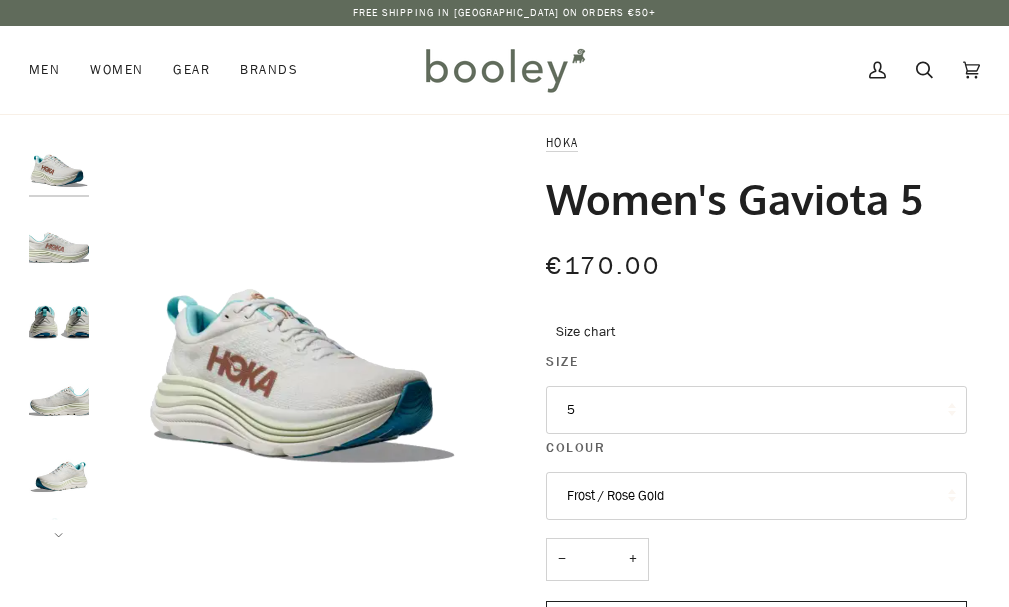 scroll, scrollTop: 0, scrollLeft: 0, axis: both 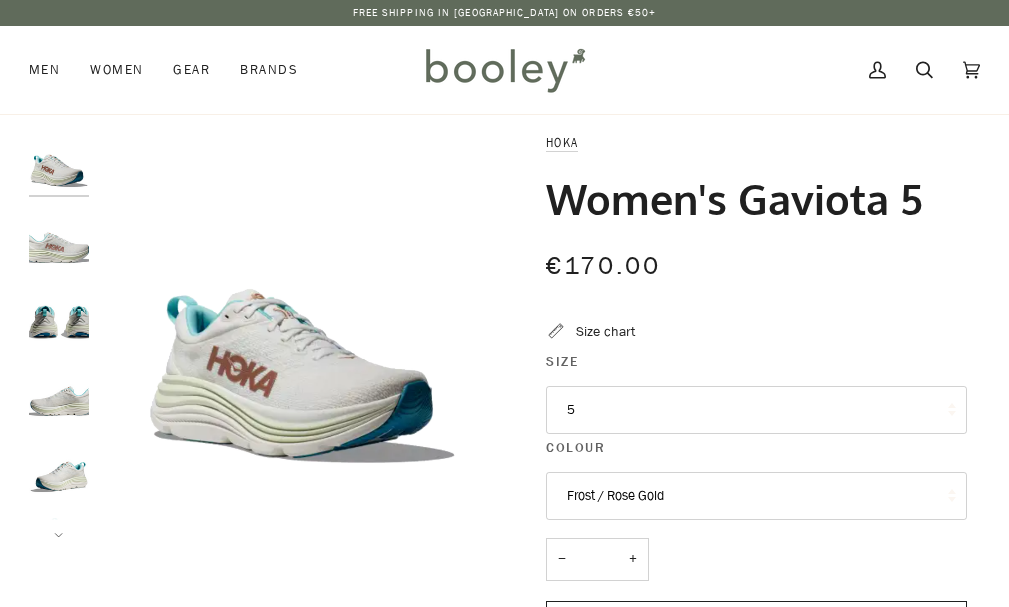 click at bounding box center (59, 392) 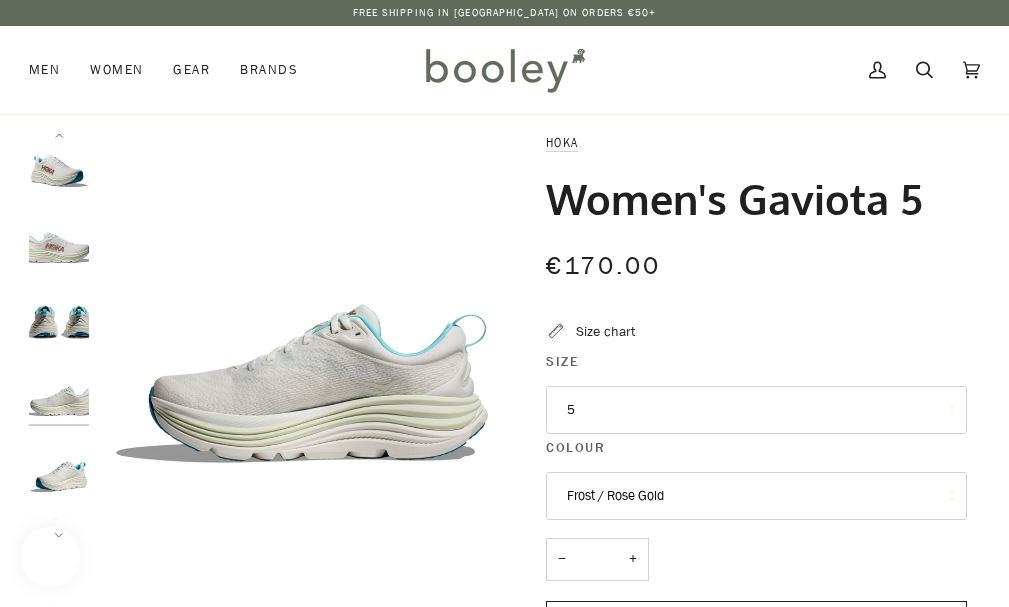 scroll, scrollTop: 56, scrollLeft: 0, axis: vertical 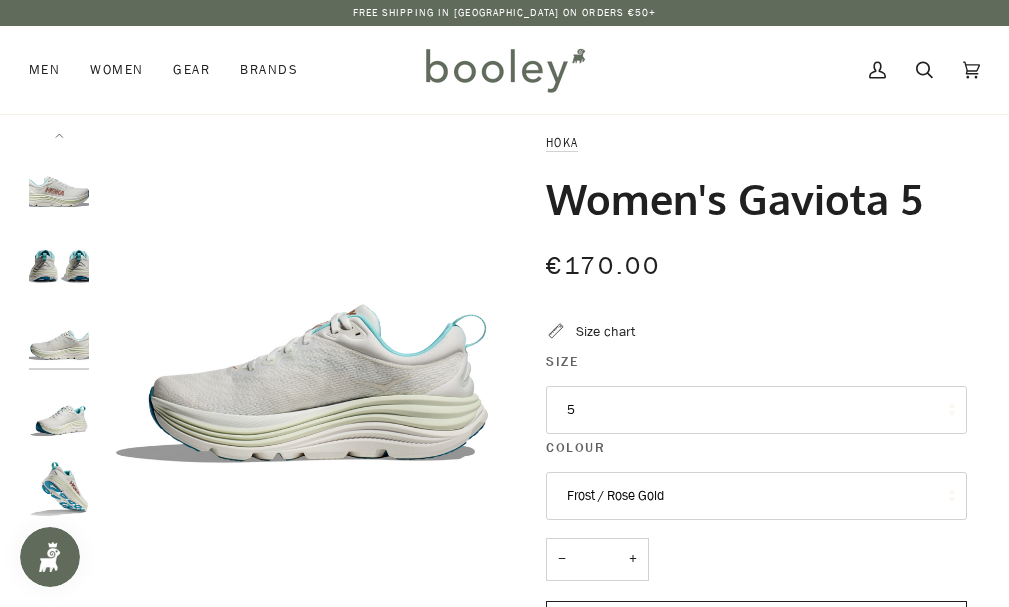 click at bounding box center [50, 557] 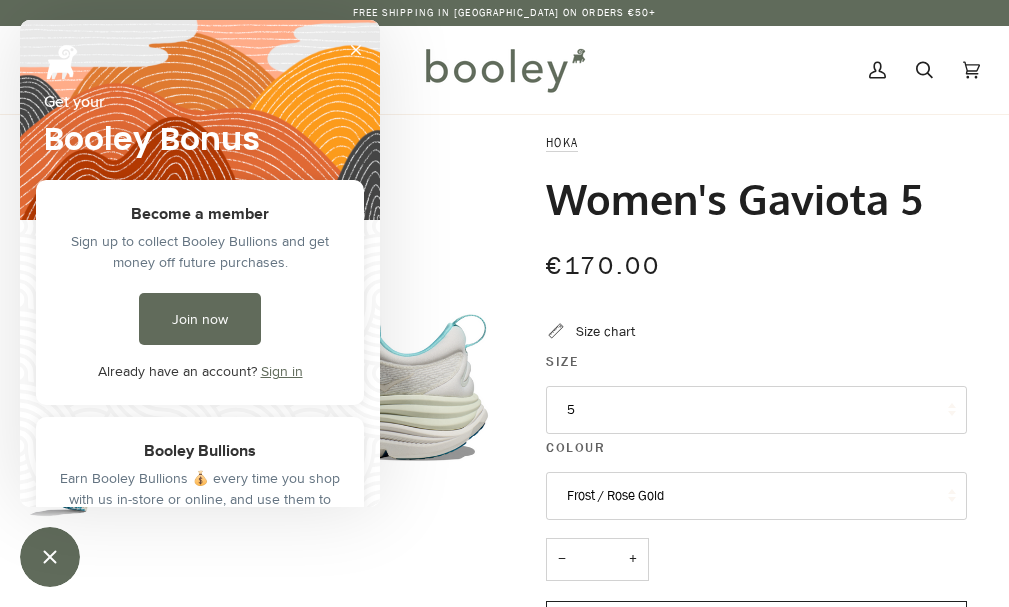 scroll, scrollTop: 0, scrollLeft: 0, axis: both 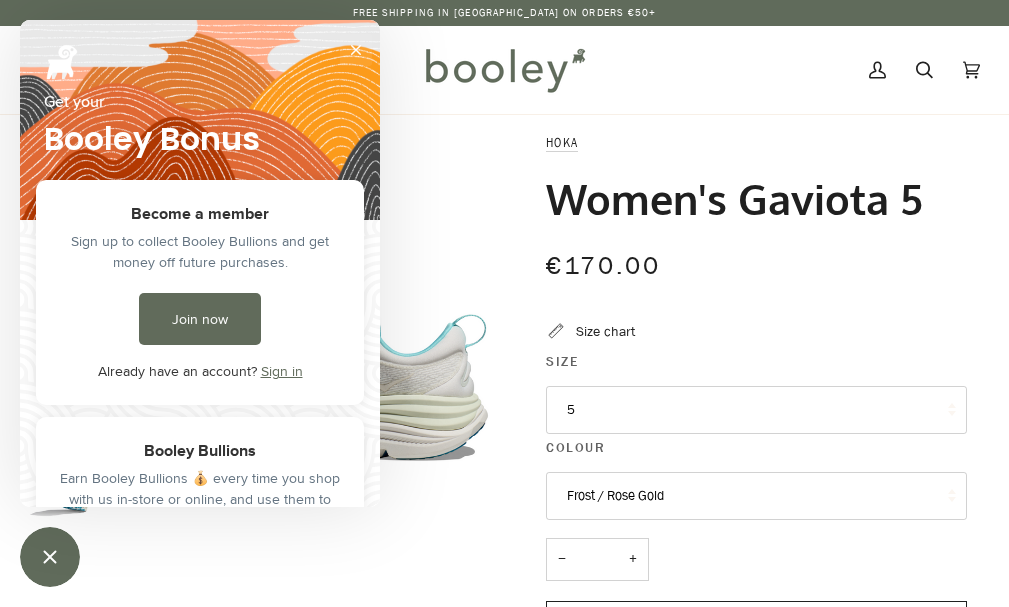 click at bounding box center (356, 50) 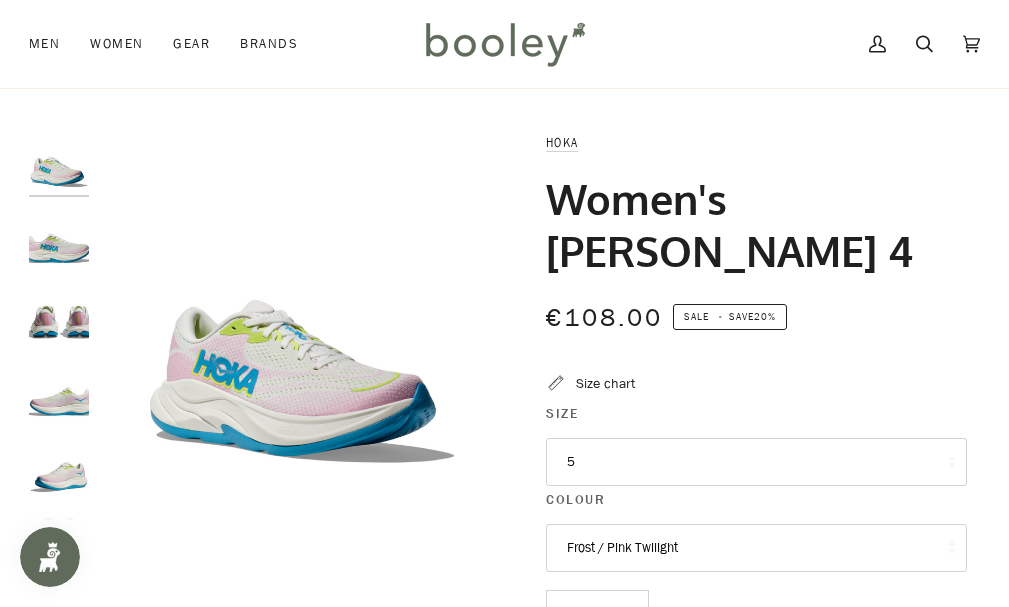 scroll, scrollTop: 50, scrollLeft: 0, axis: vertical 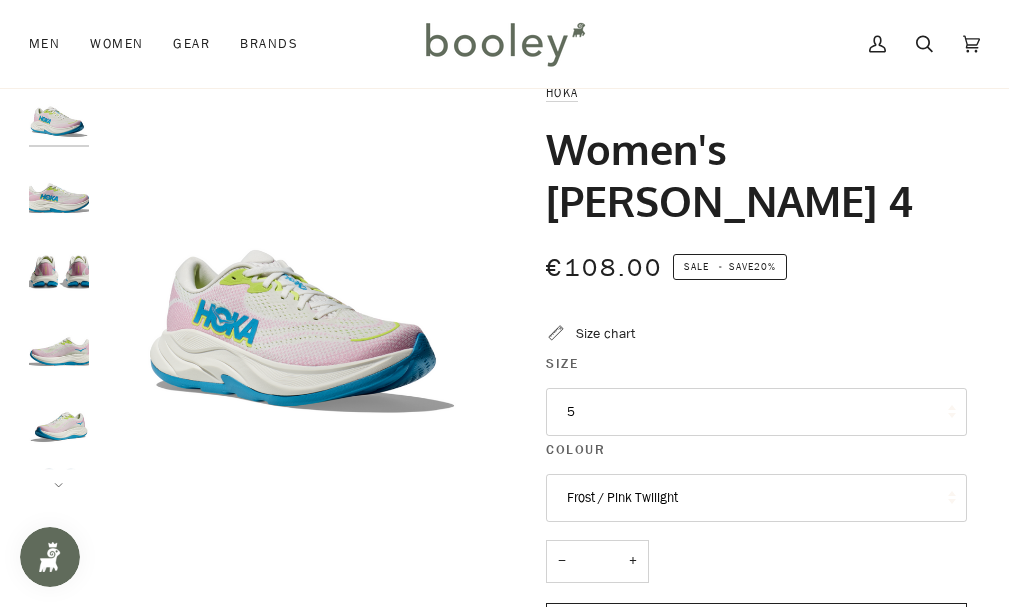click at bounding box center (59, 418) 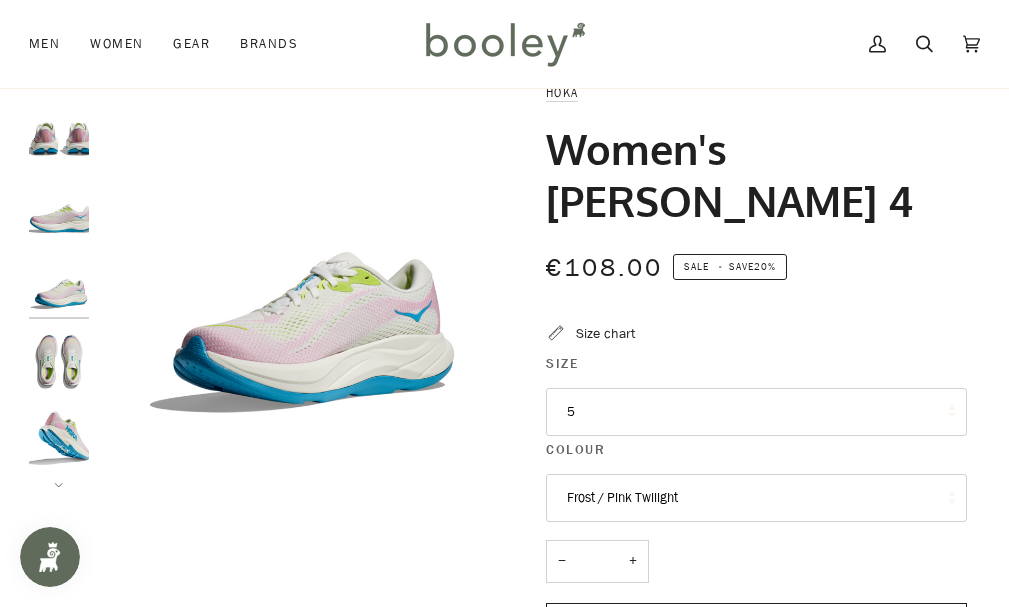 scroll, scrollTop: 282, scrollLeft: 0, axis: vertical 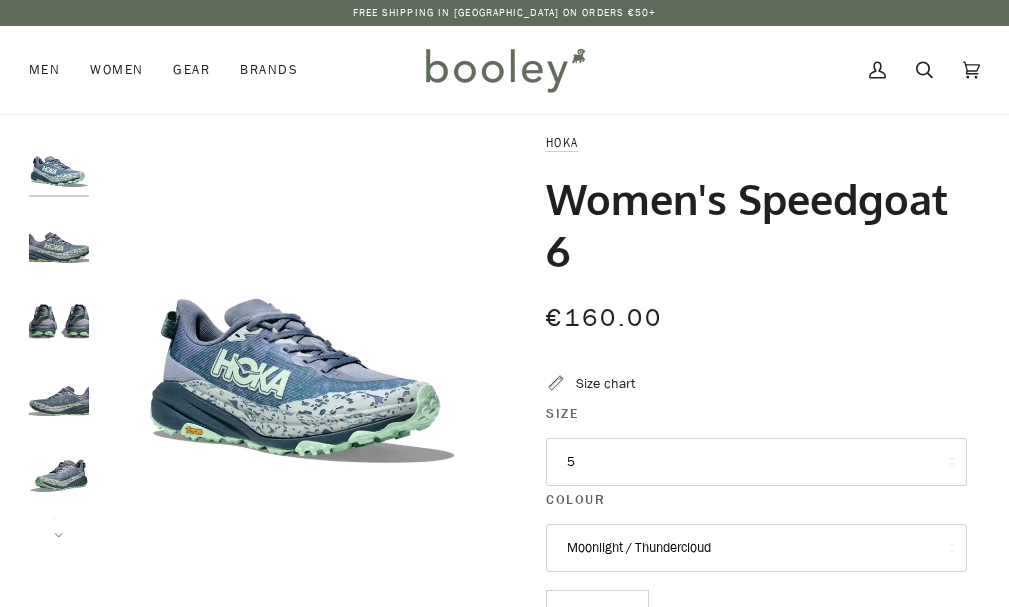 click at bounding box center [59, 239] 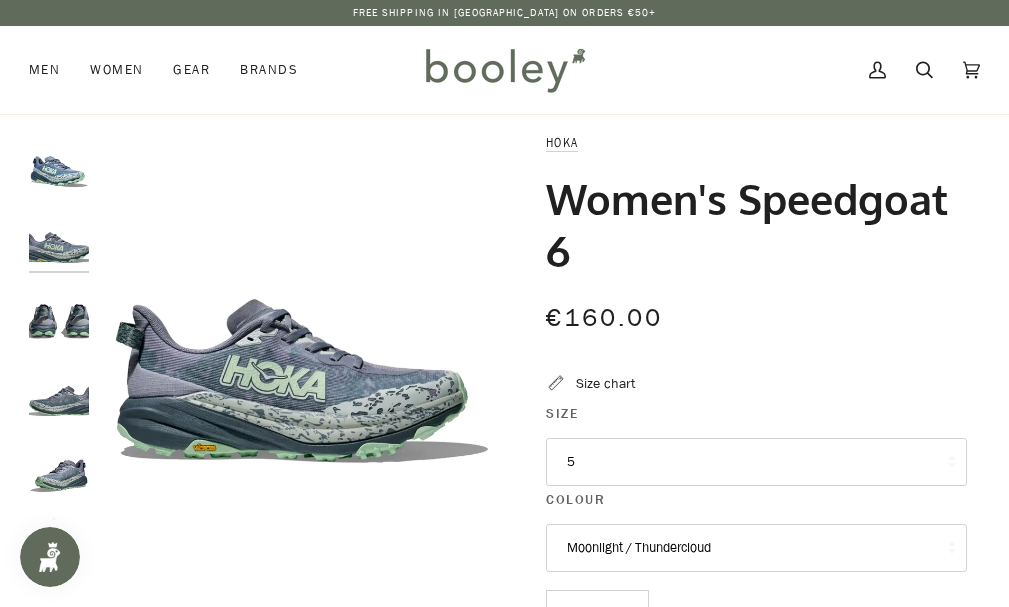 scroll, scrollTop: 0, scrollLeft: 0, axis: both 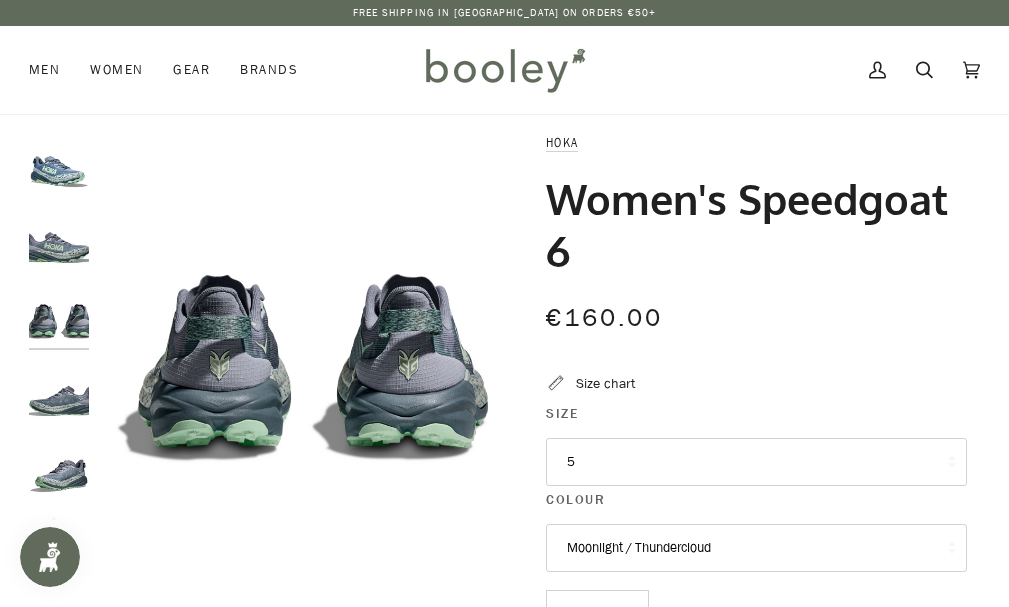 click at bounding box center [59, 392] 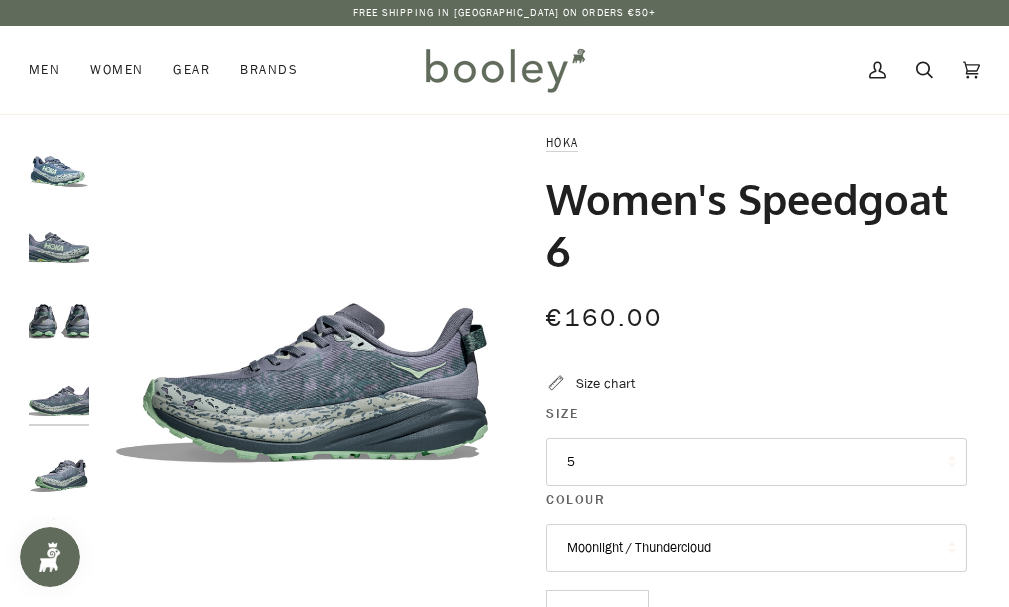 scroll, scrollTop: 56, scrollLeft: 0, axis: vertical 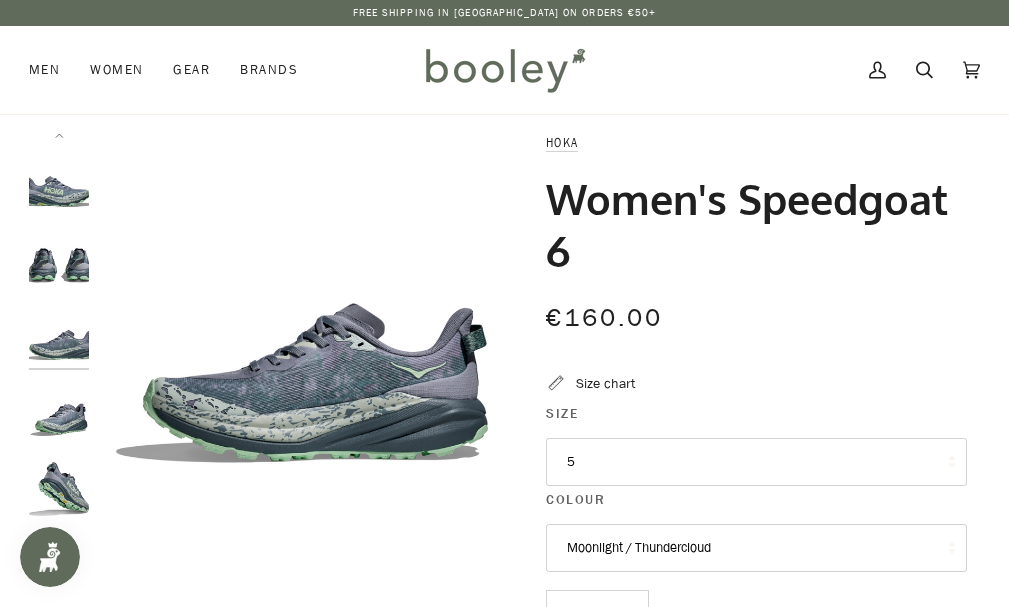 click at bounding box center [59, 489] 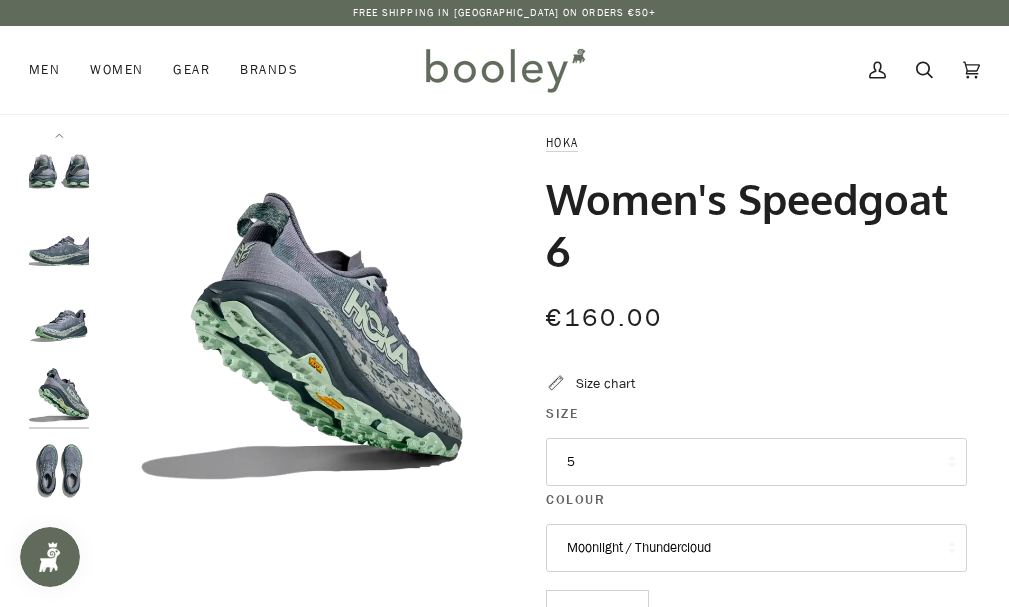 scroll, scrollTop: 209, scrollLeft: 0, axis: vertical 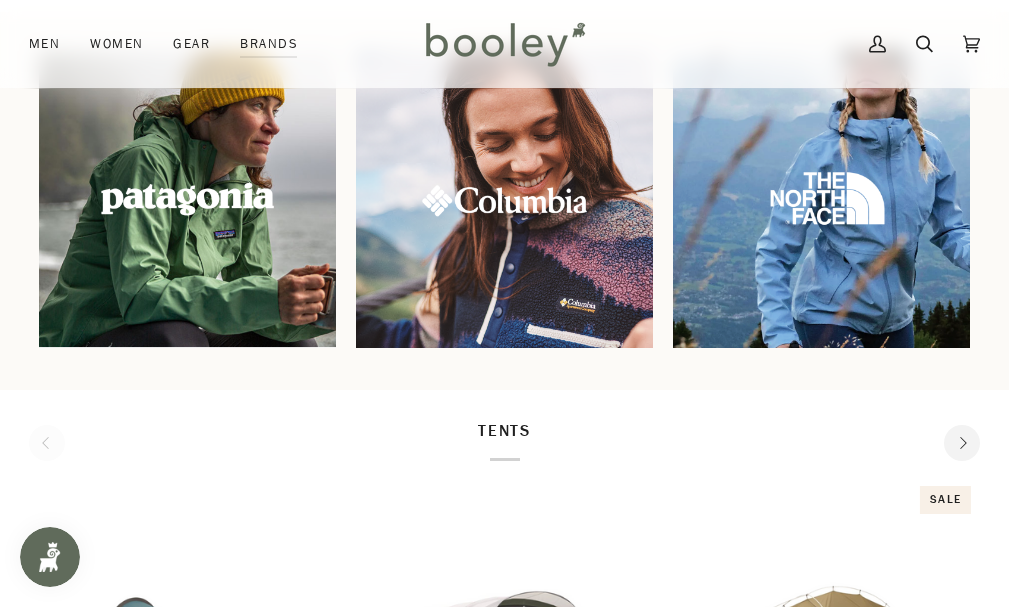 click at bounding box center [821, 199] 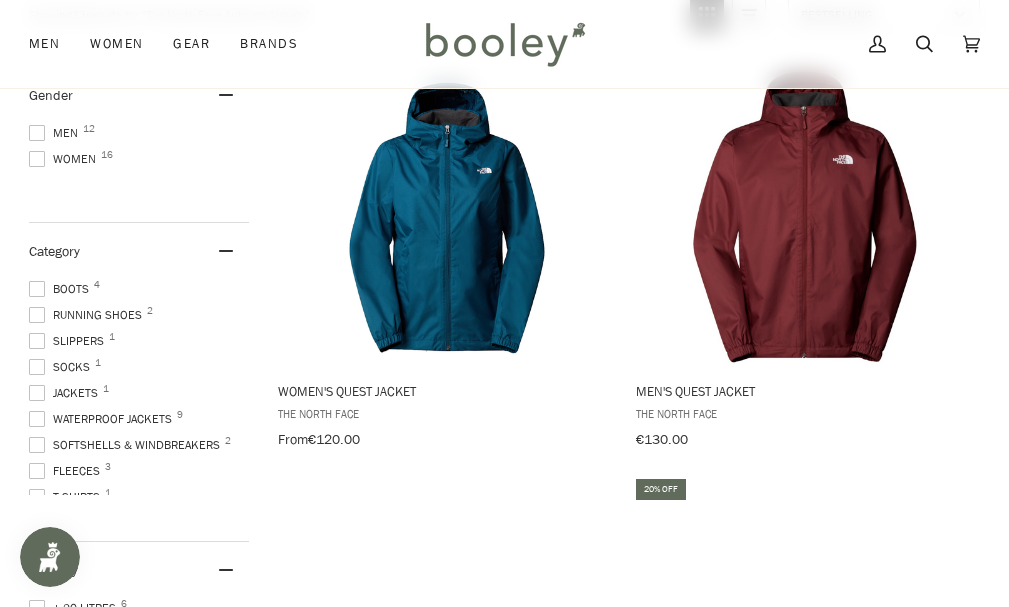 scroll, scrollTop: 250, scrollLeft: 0, axis: vertical 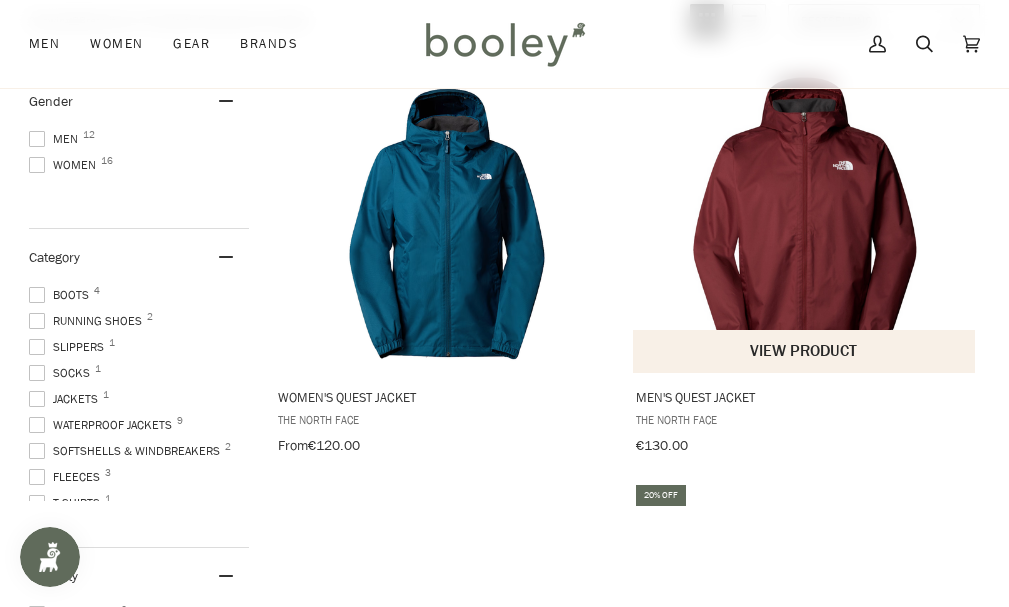 click at bounding box center (805, 223) 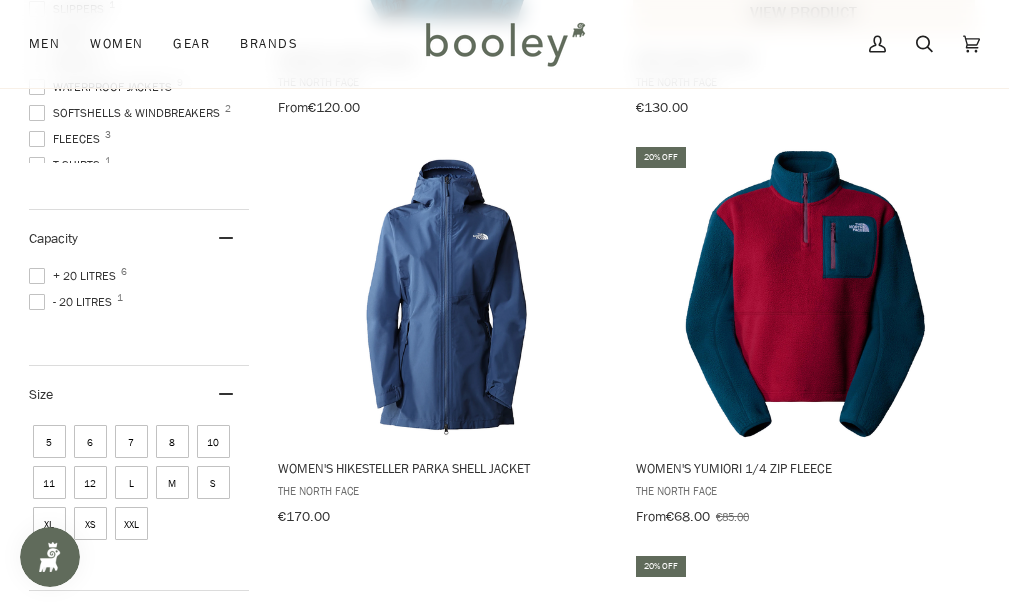 scroll, scrollTop: 949, scrollLeft: 0, axis: vertical 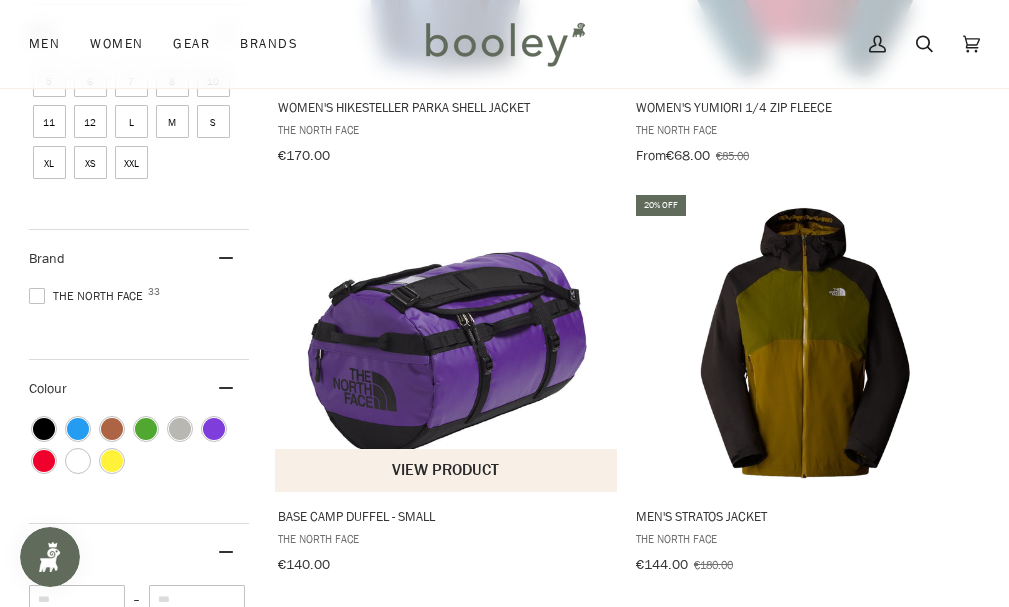 click at bounding box center (447, 342) 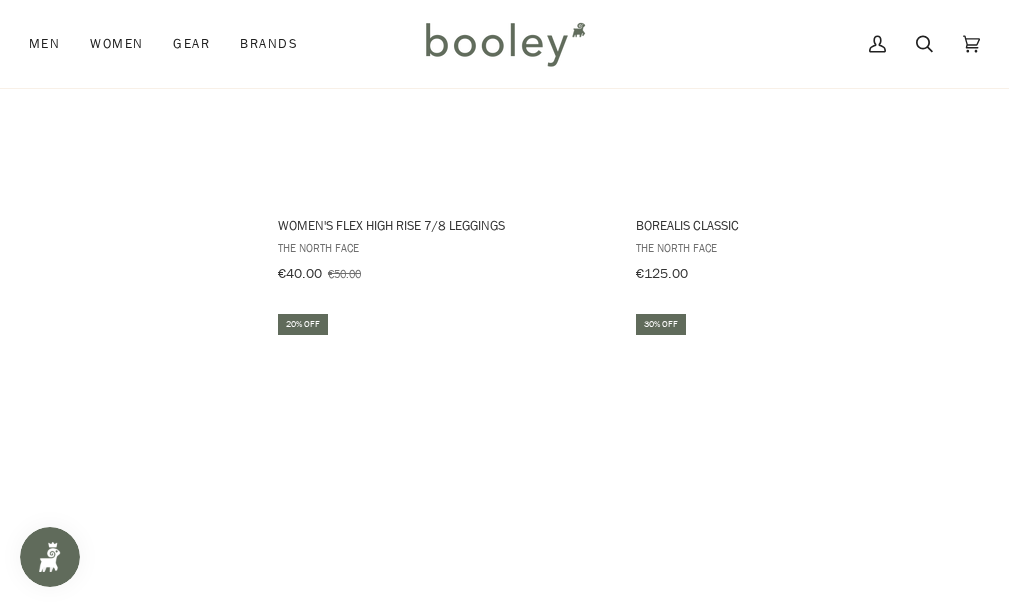 scroll, scrollTop: 3916, scrollLeft: 0, axis: vertical 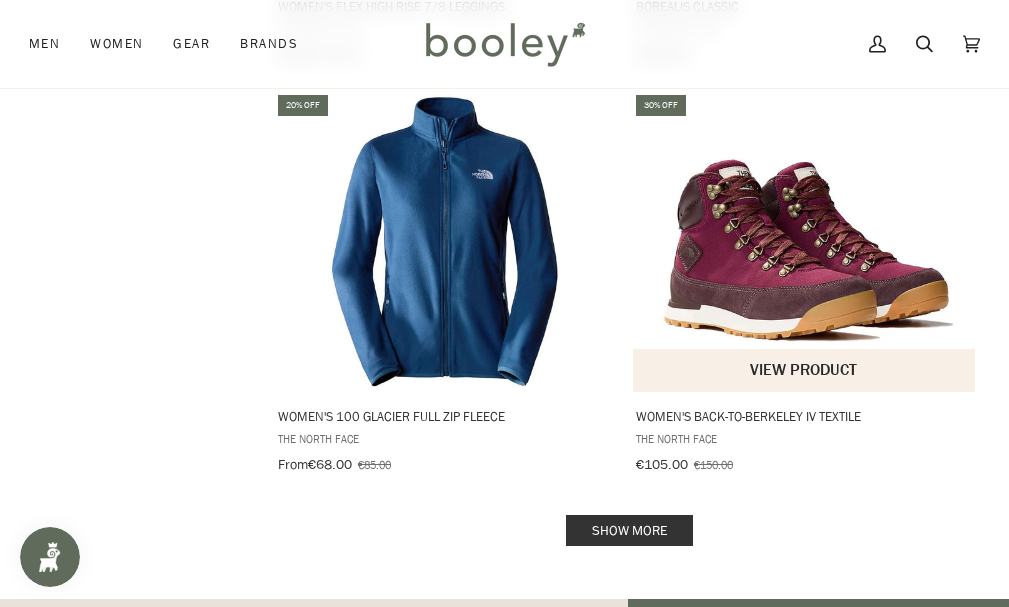 click at bounding box center [805, 242] 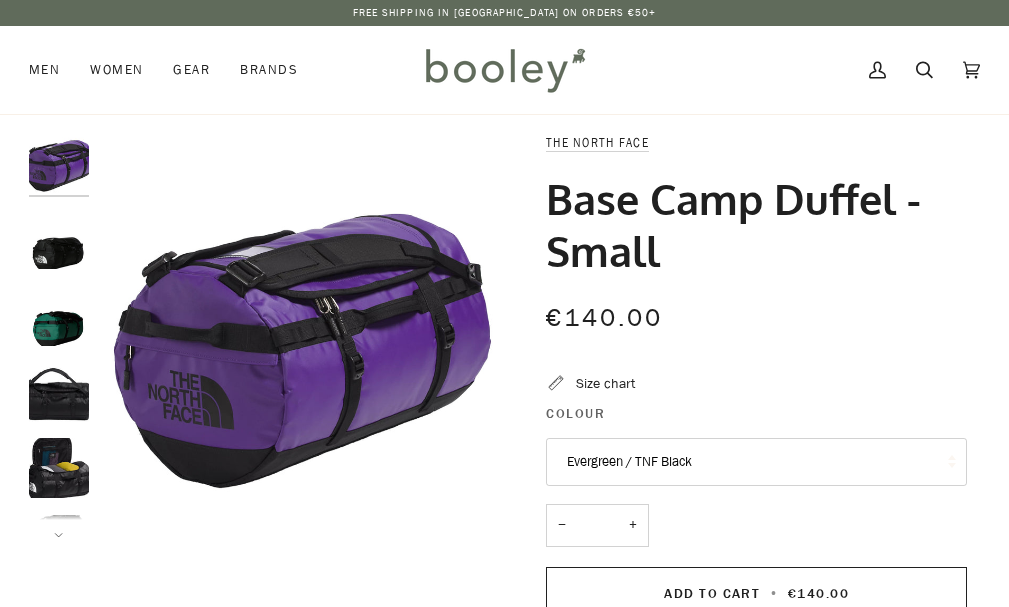 scroll, scrollTop: 0, scrollLeft: 0, axis: both 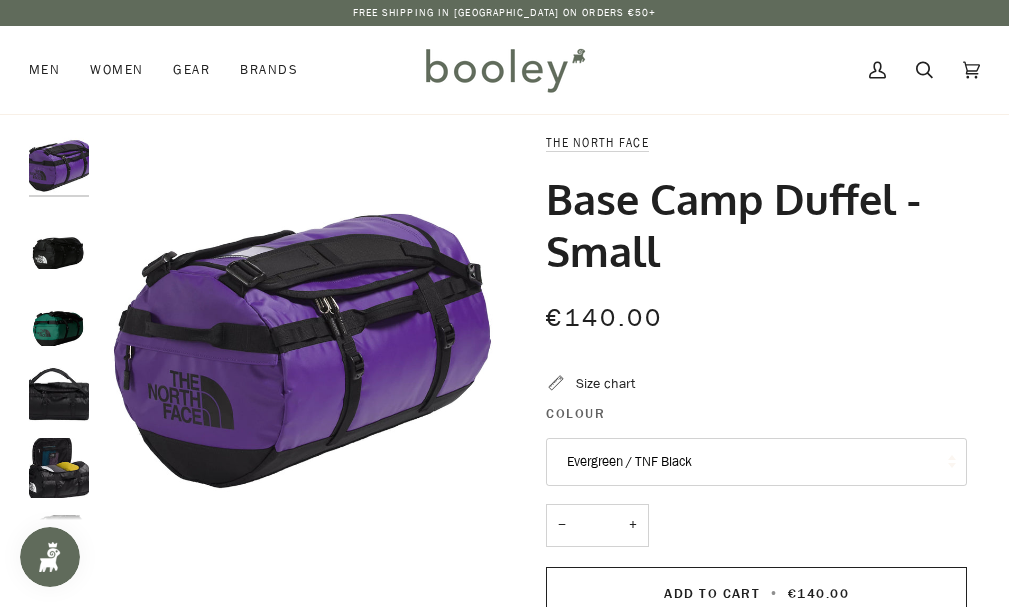 click at bounding box center [59, 316] 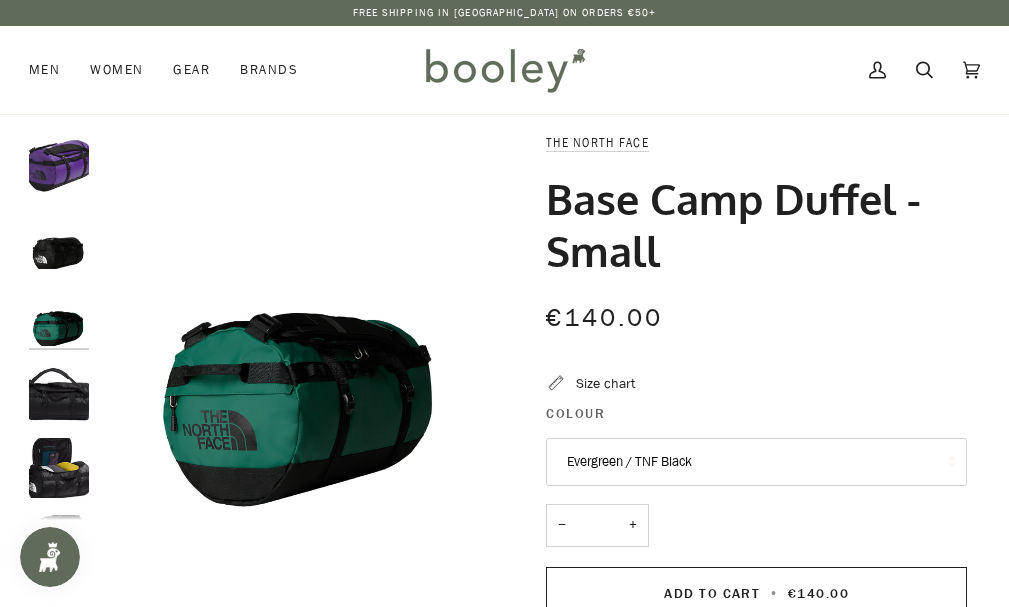 click at bounding box center [59, 392] 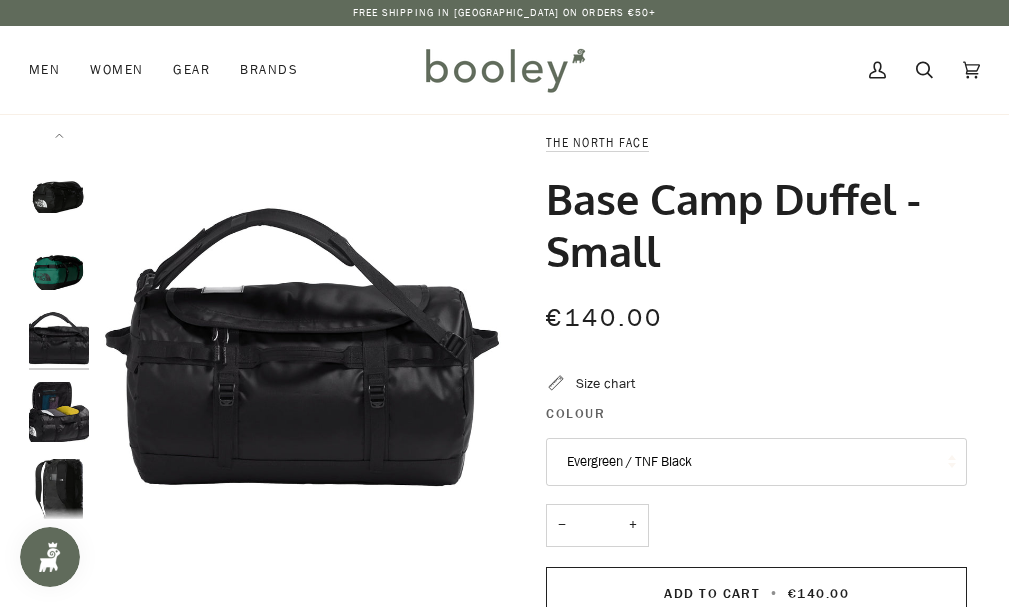 click at bounding box center [59, 412] 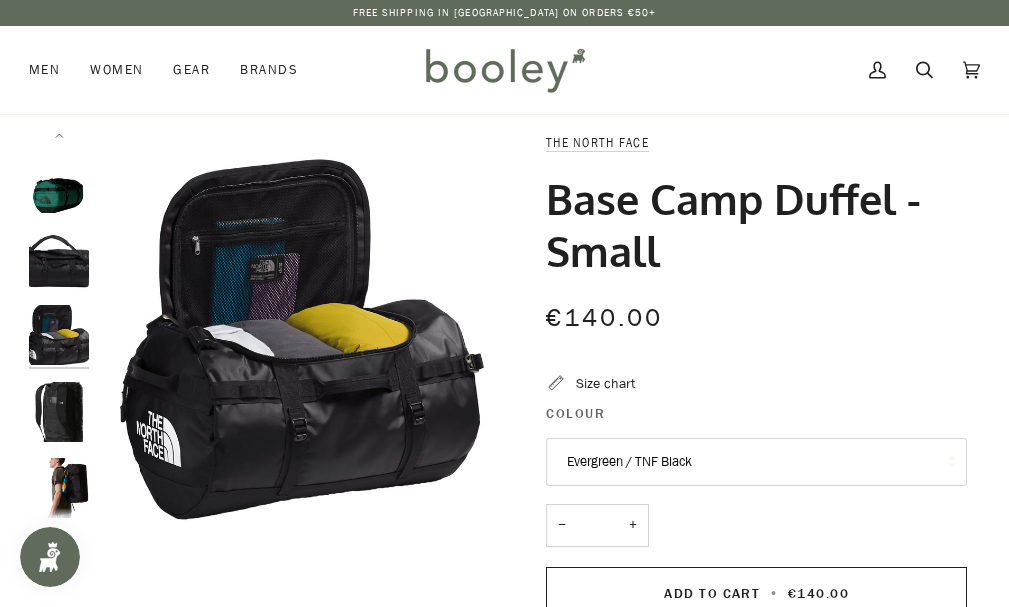 click at bounding box center [59, 412] 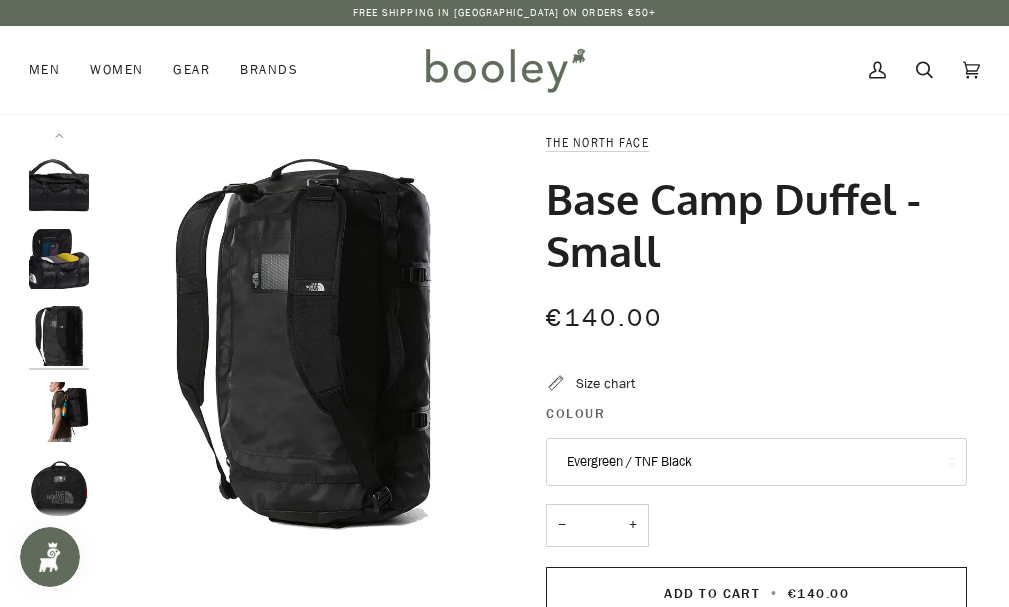 click at bounding box center [59, 412] 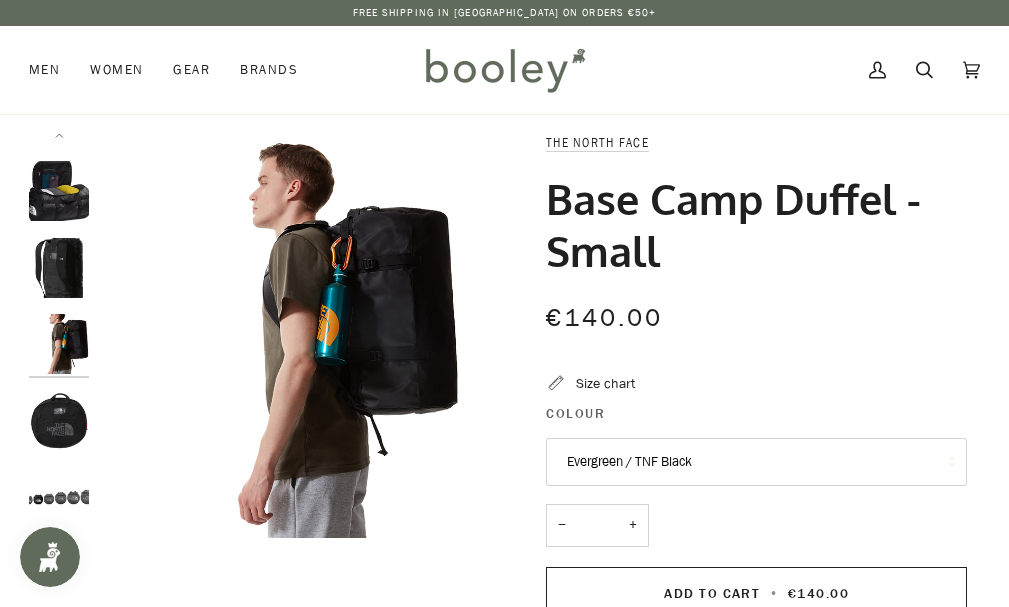 scroll, scrollTop: 282, scrollLeft: 0, axis: vertical 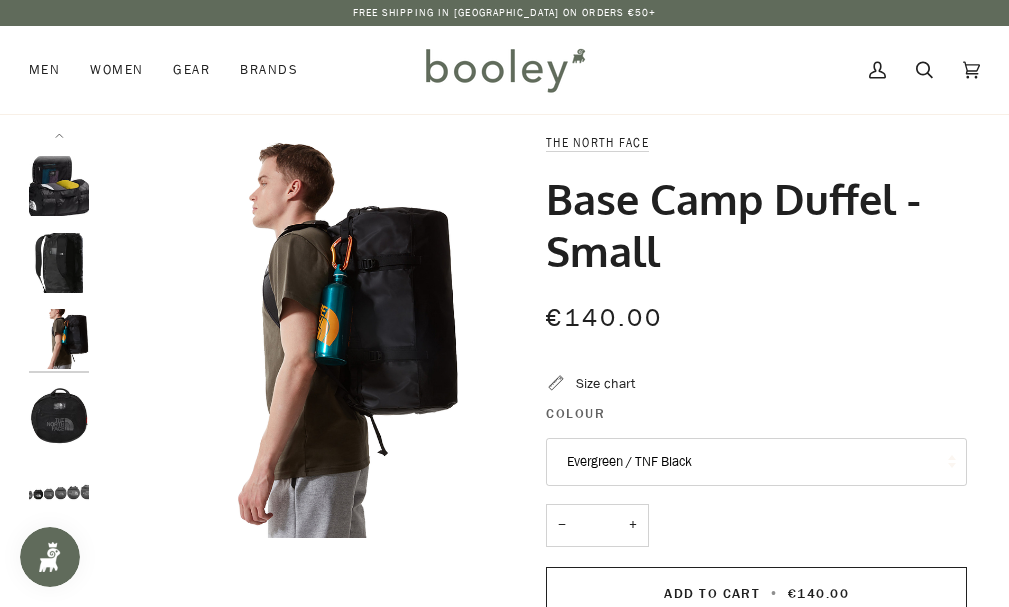 click at bounding box center (59, 416) 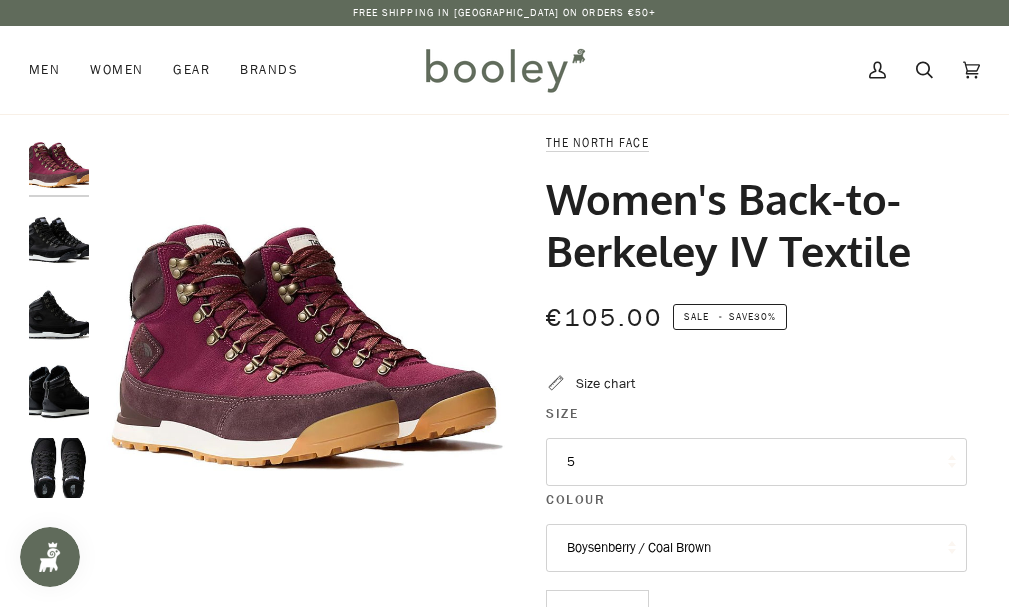 scroll, scrollTop: 313, scrollLeft: 0, axis: vertical 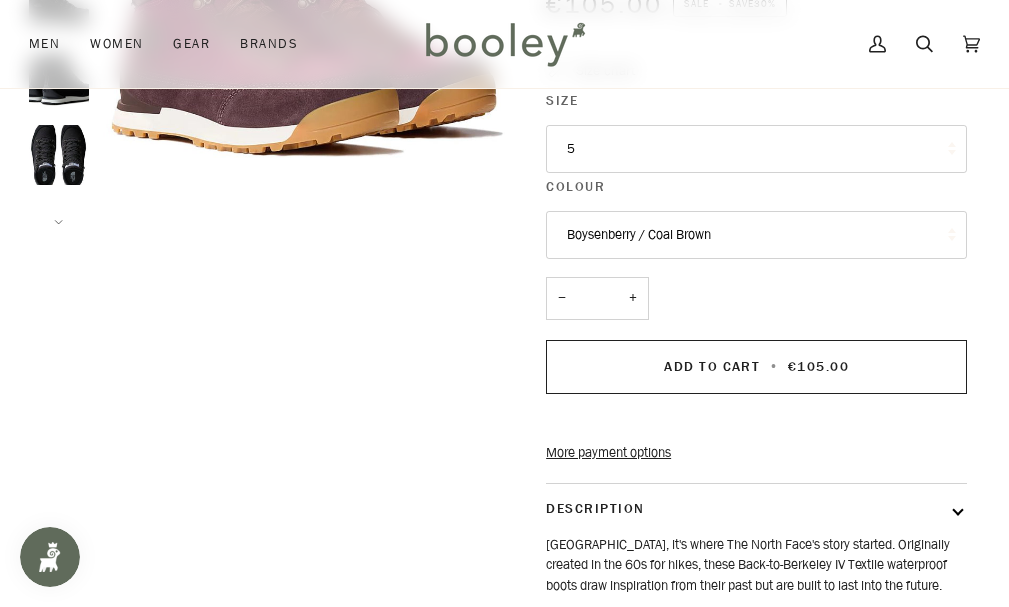 click on "Zoom
Zoom" at bounding box center (504, 362) 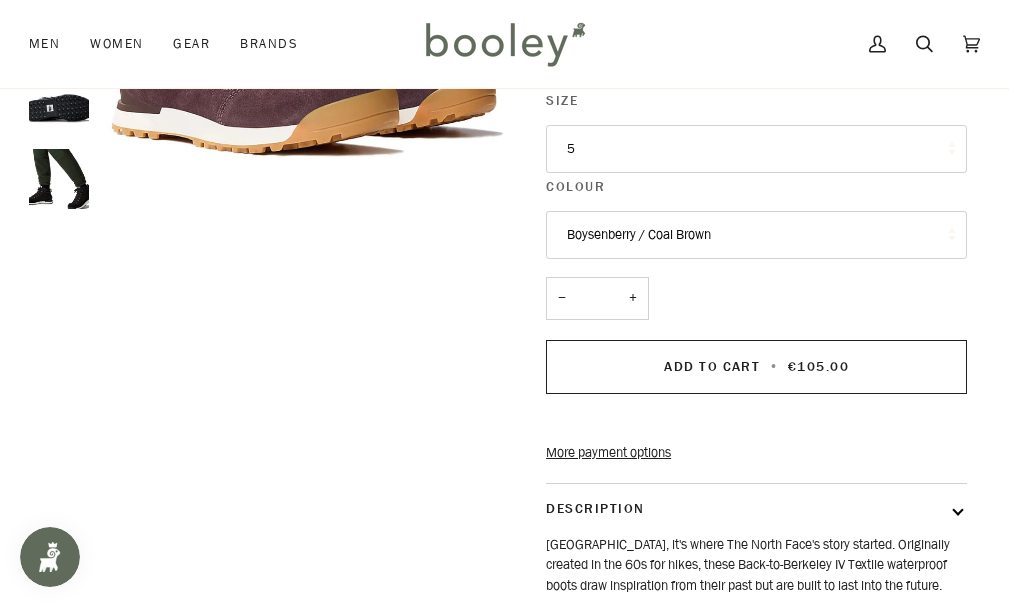 scroll, scrollTop: 51, scrollLeft: 0, axis: vertical 